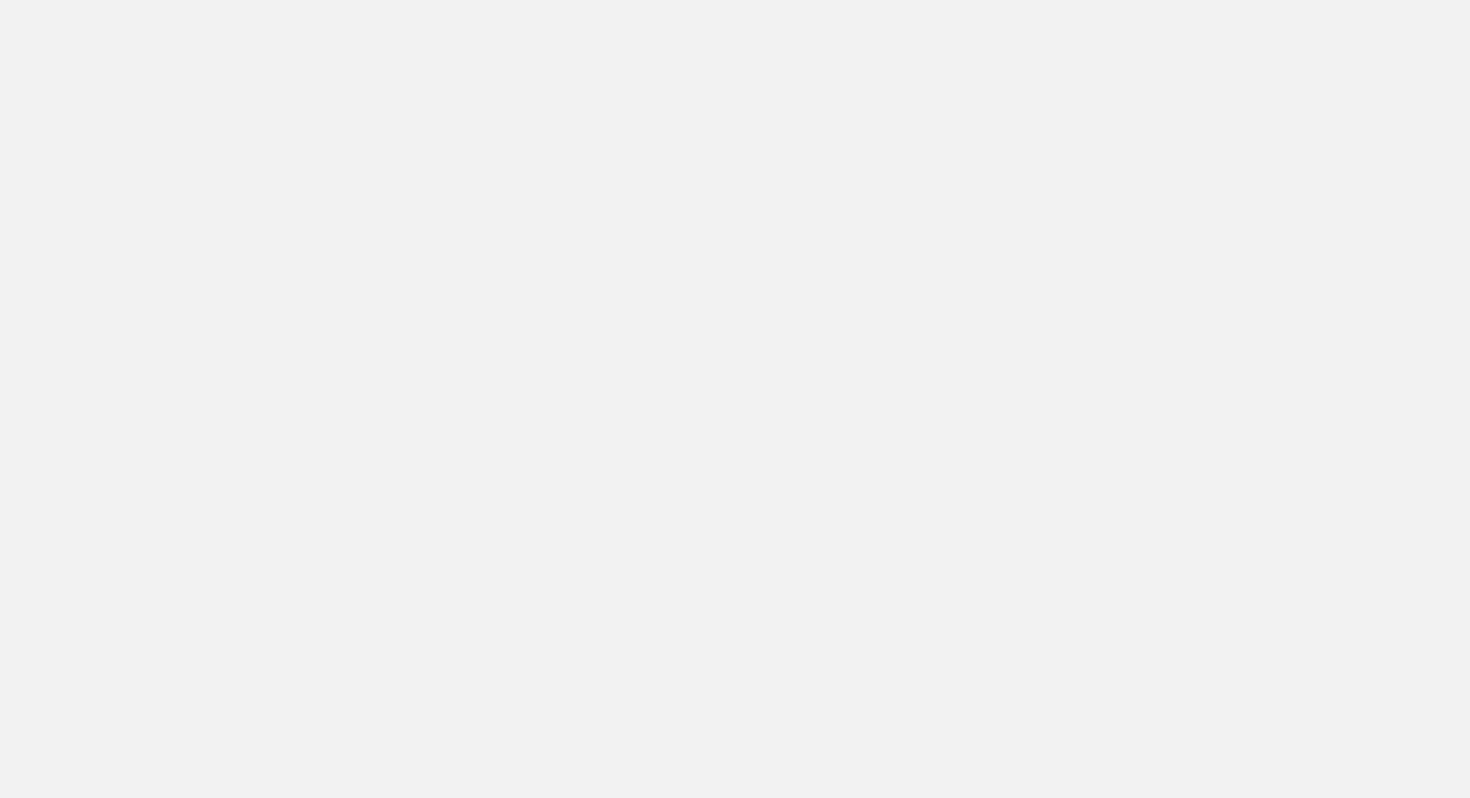 scroll, scrollTop: 0, scrollLeft: 0, axis: both 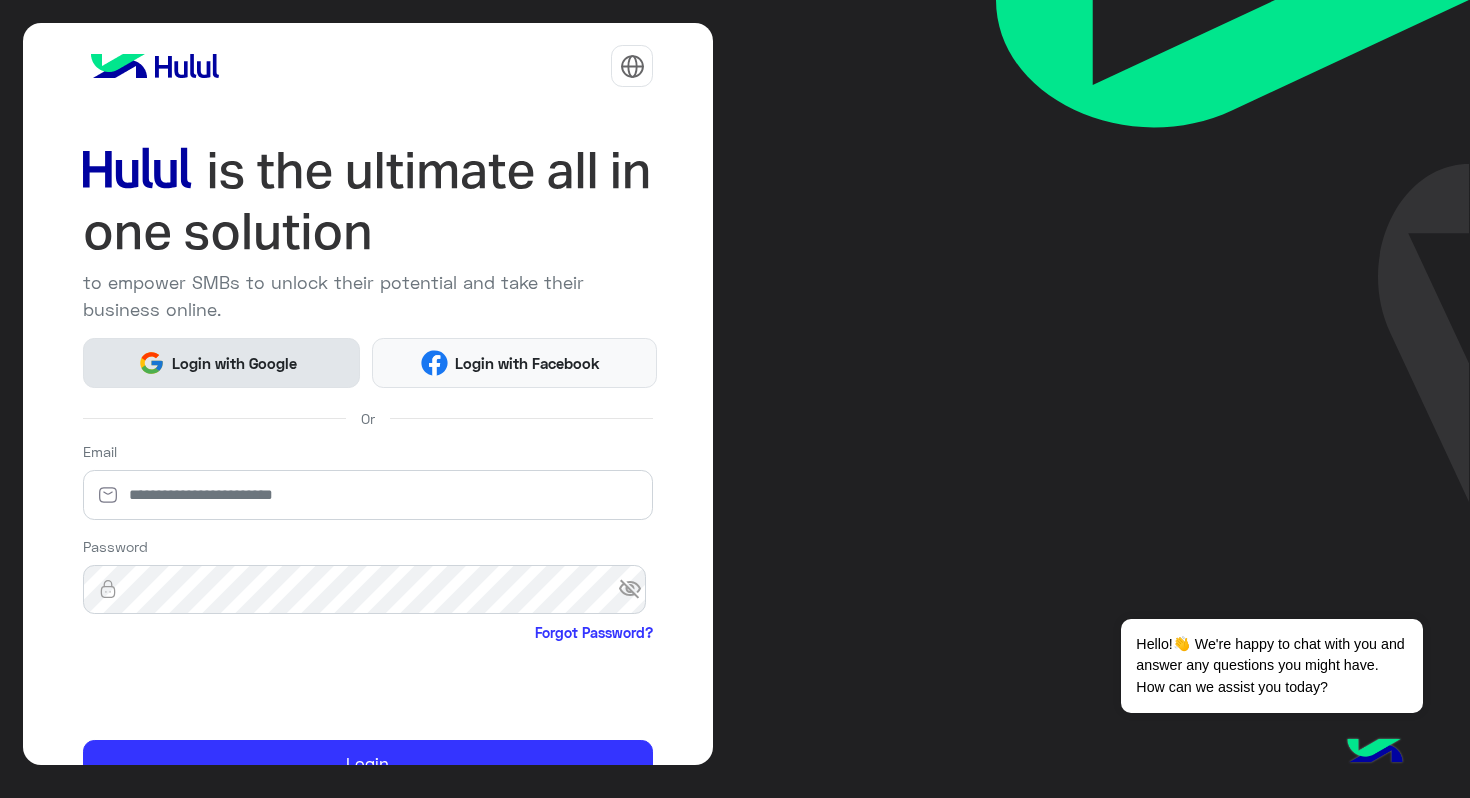 click on "Login with Google" 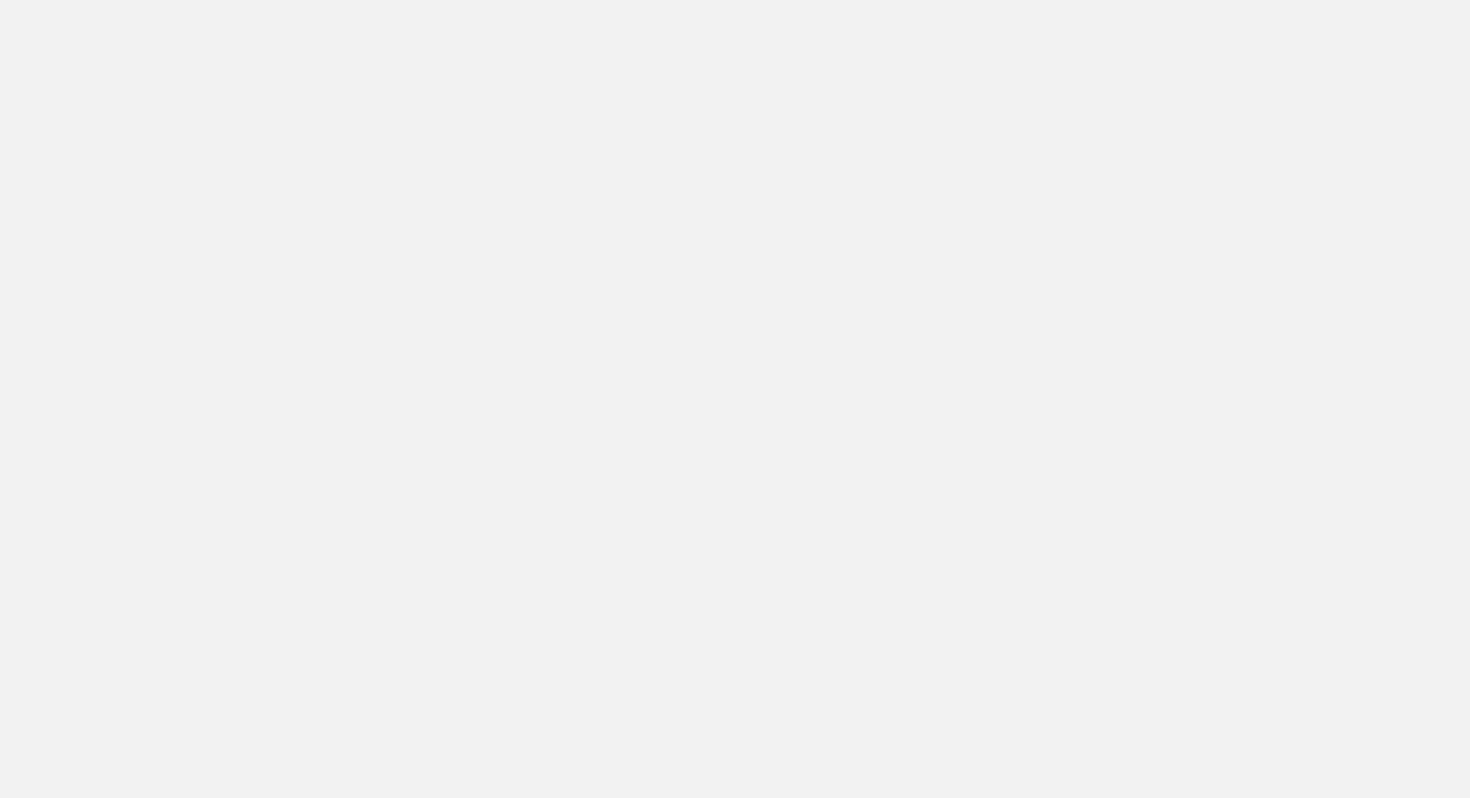 scroll, scrollTop: 0, scrollLeft: 0, axis: both 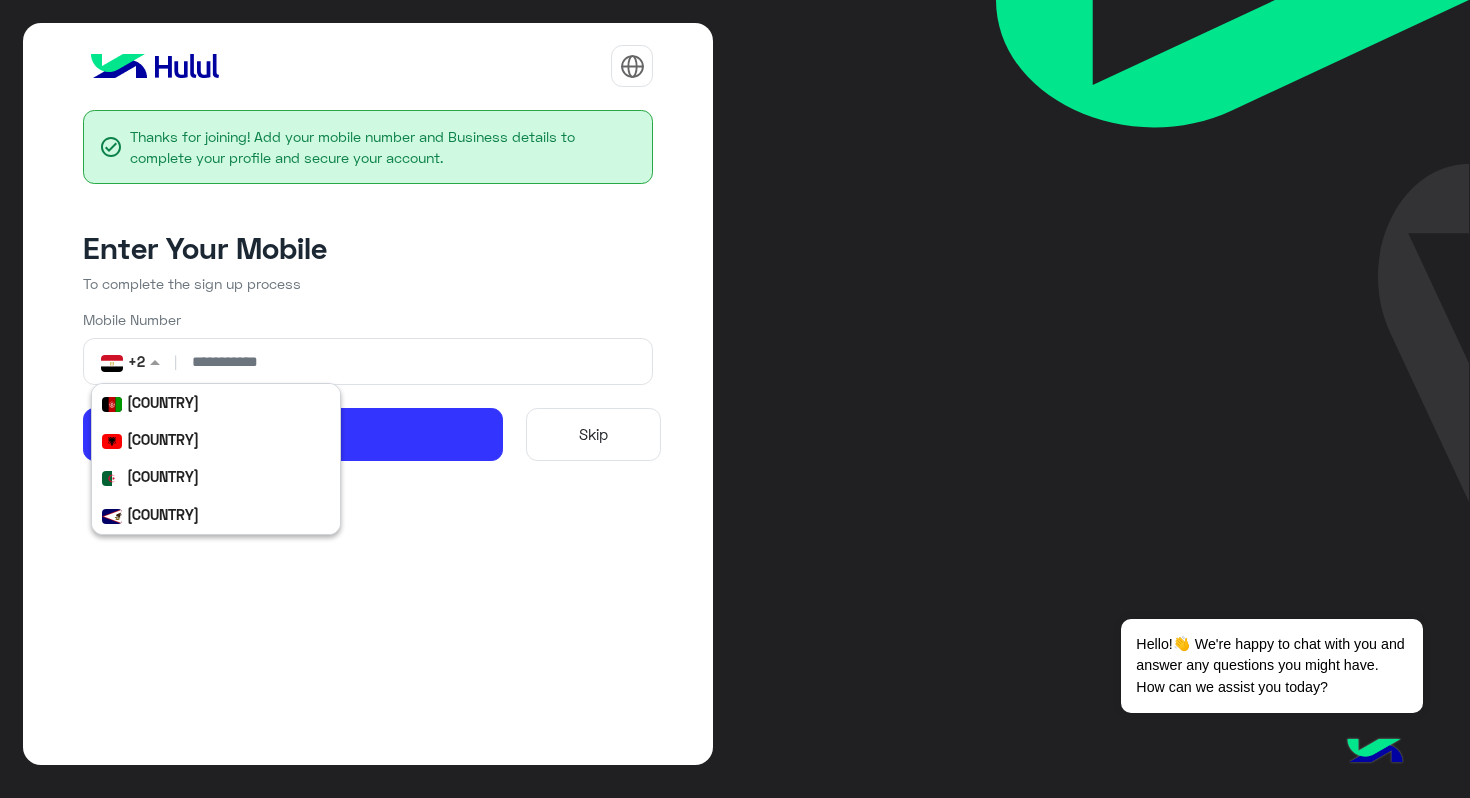 click 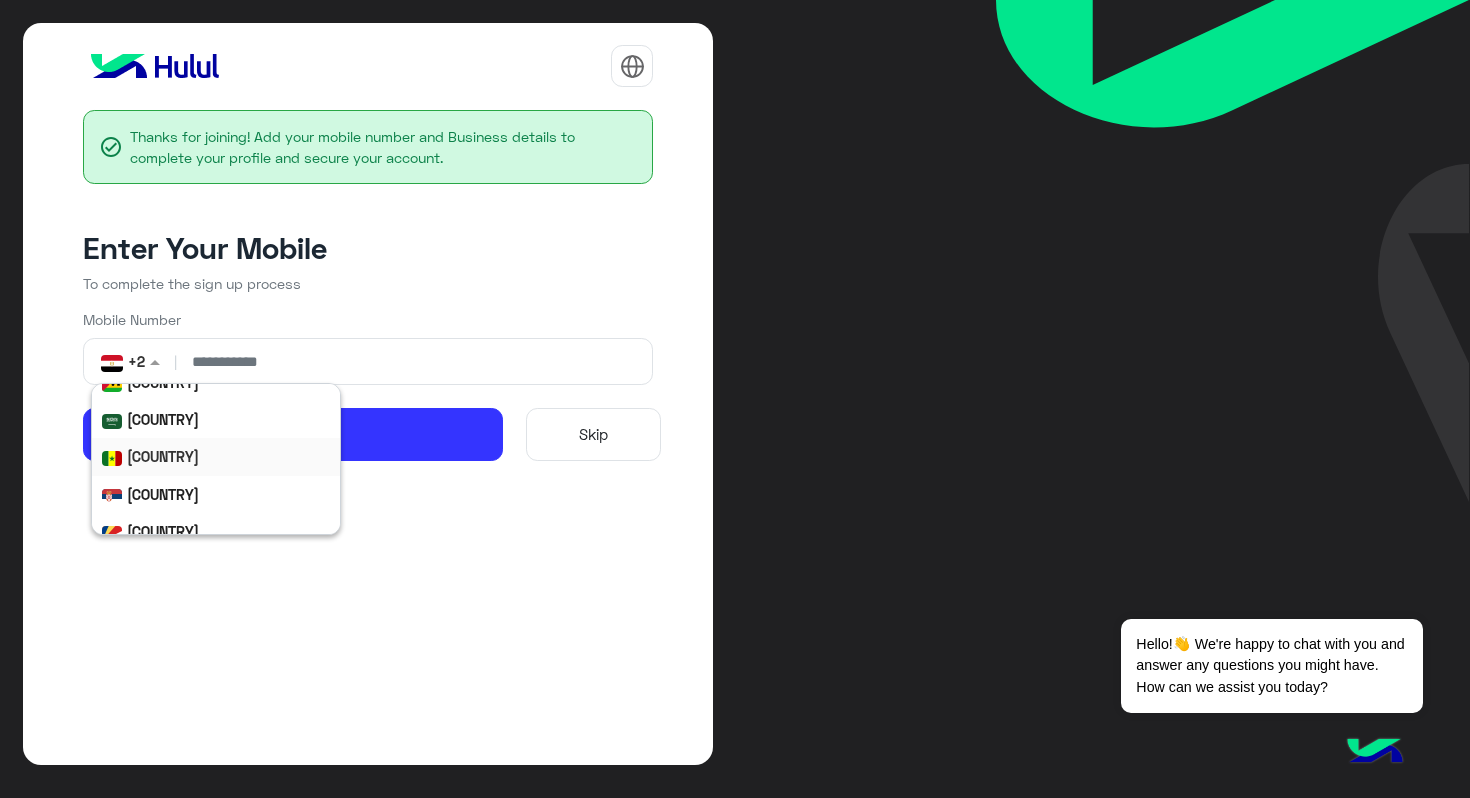 scroll, scrollTop: 7184, scrollLeft: 0, axis: vertical 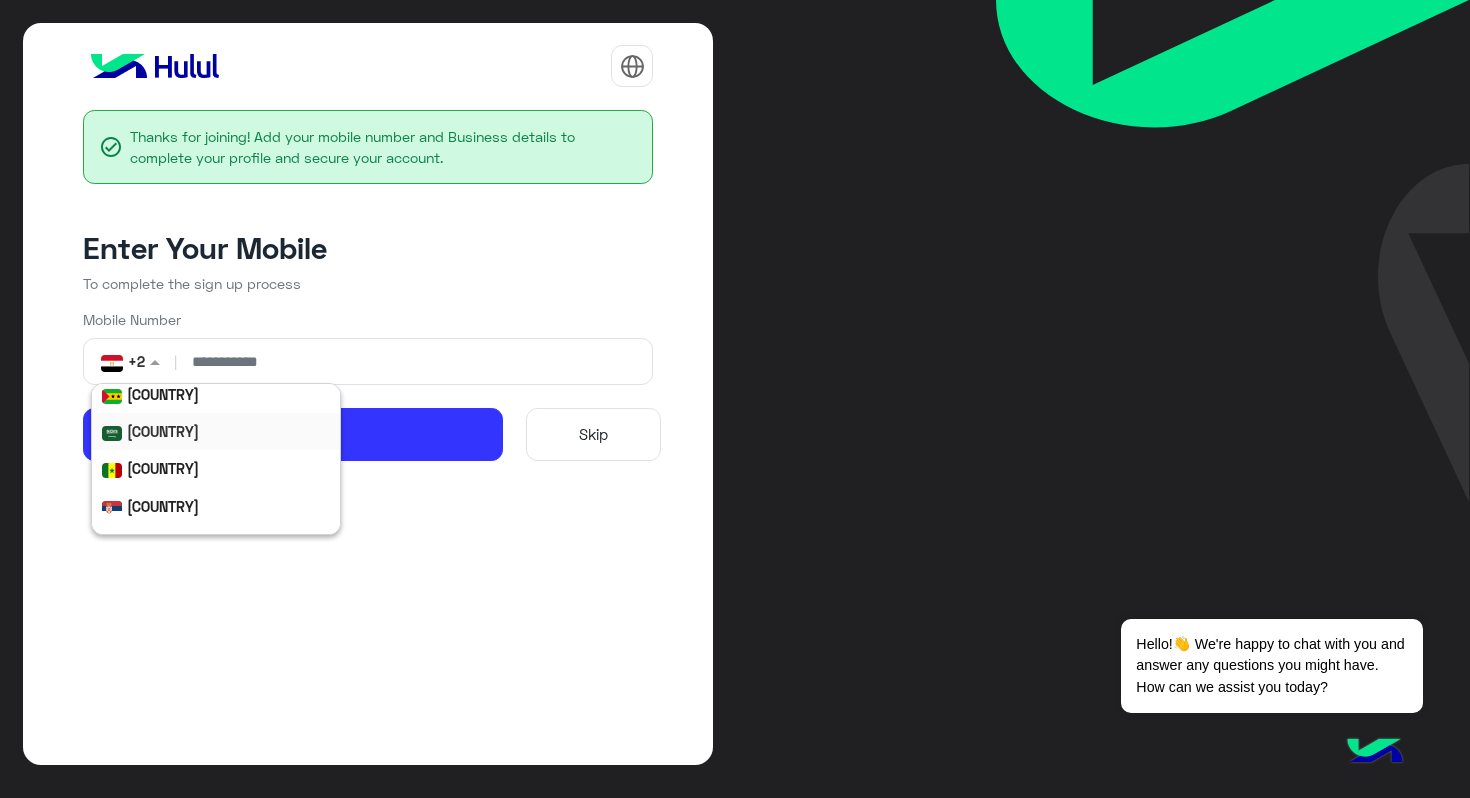 click on "[COUNTRY]" at bounding box center [163, 431] 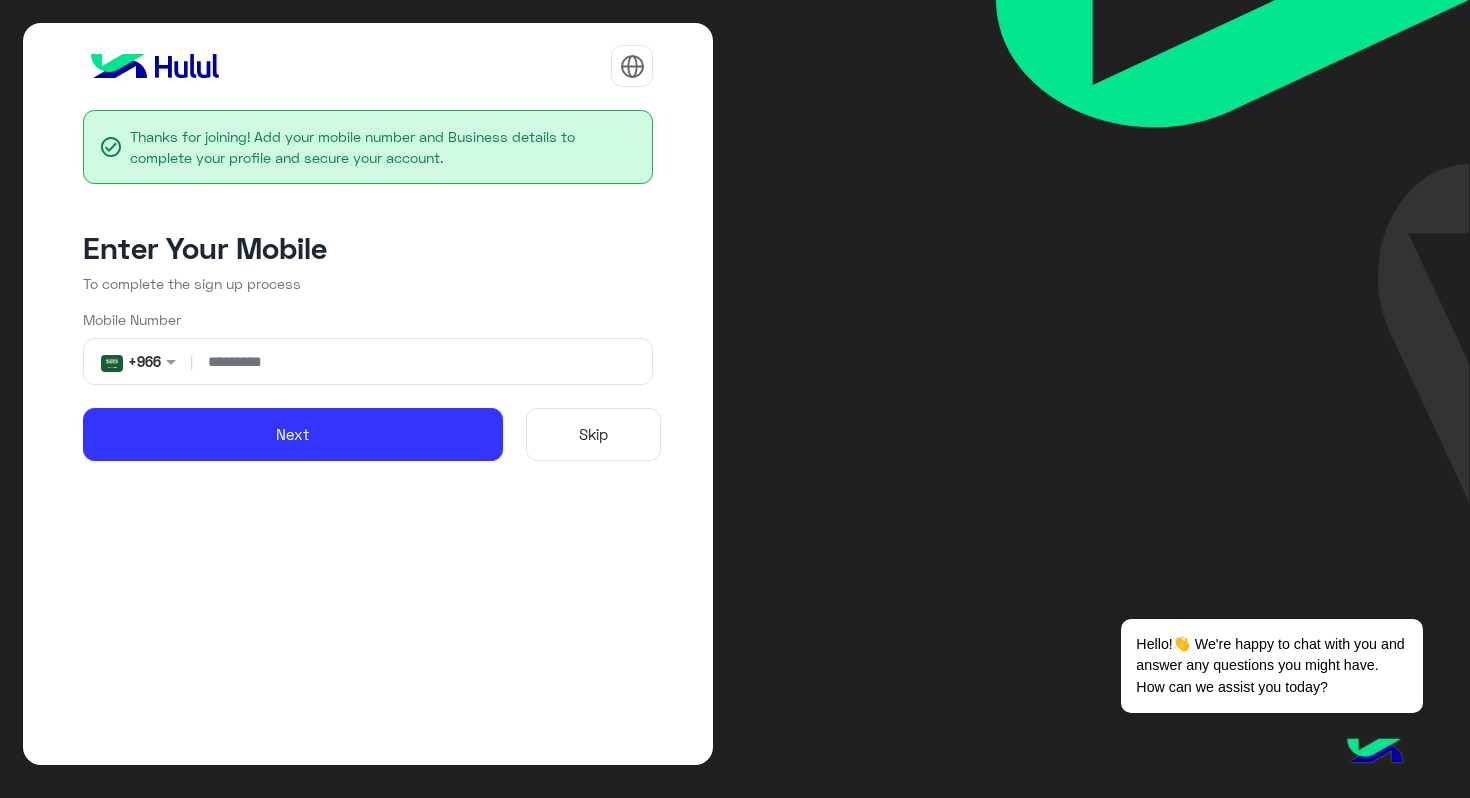 click 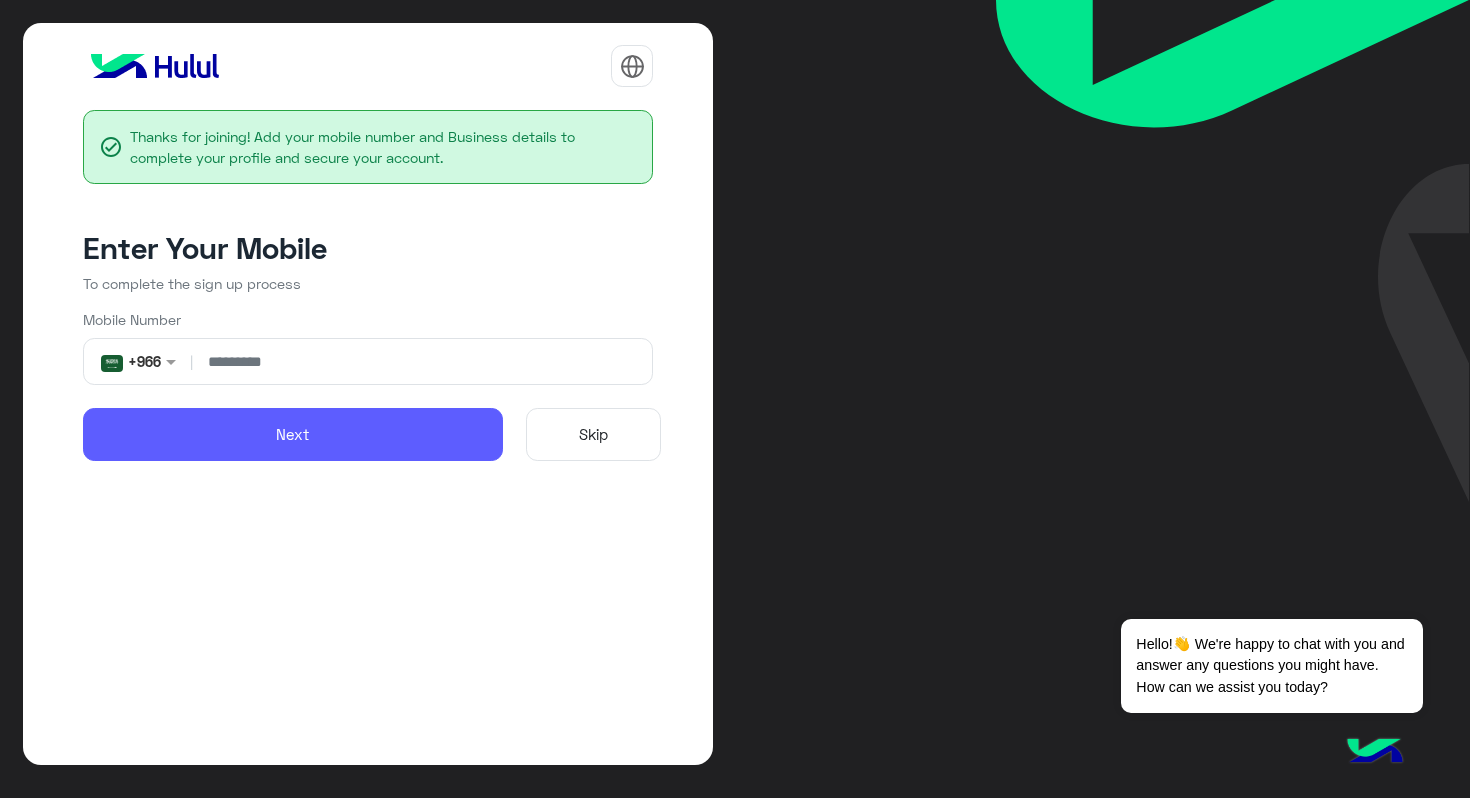 type on "*********" 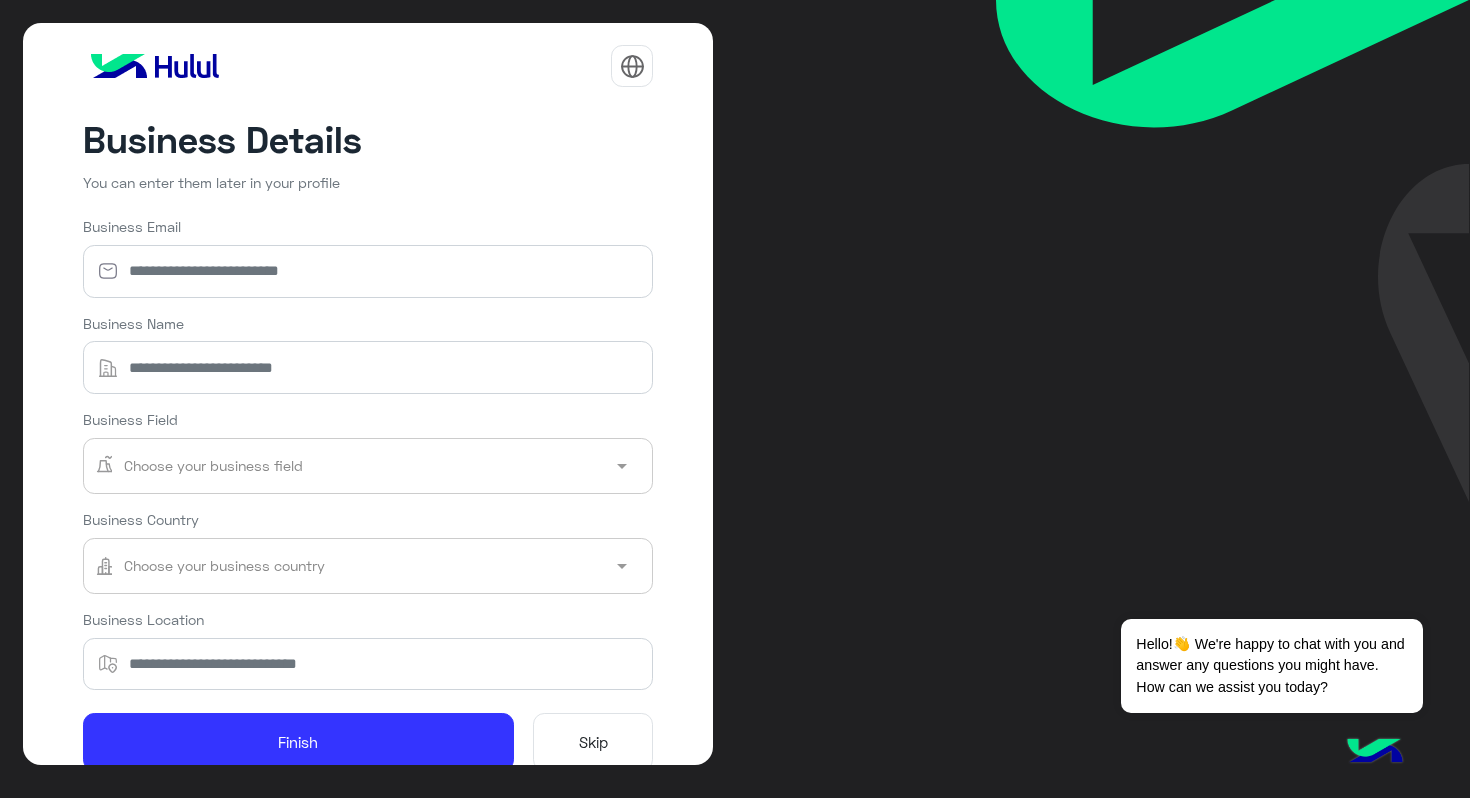 click on "Skip" 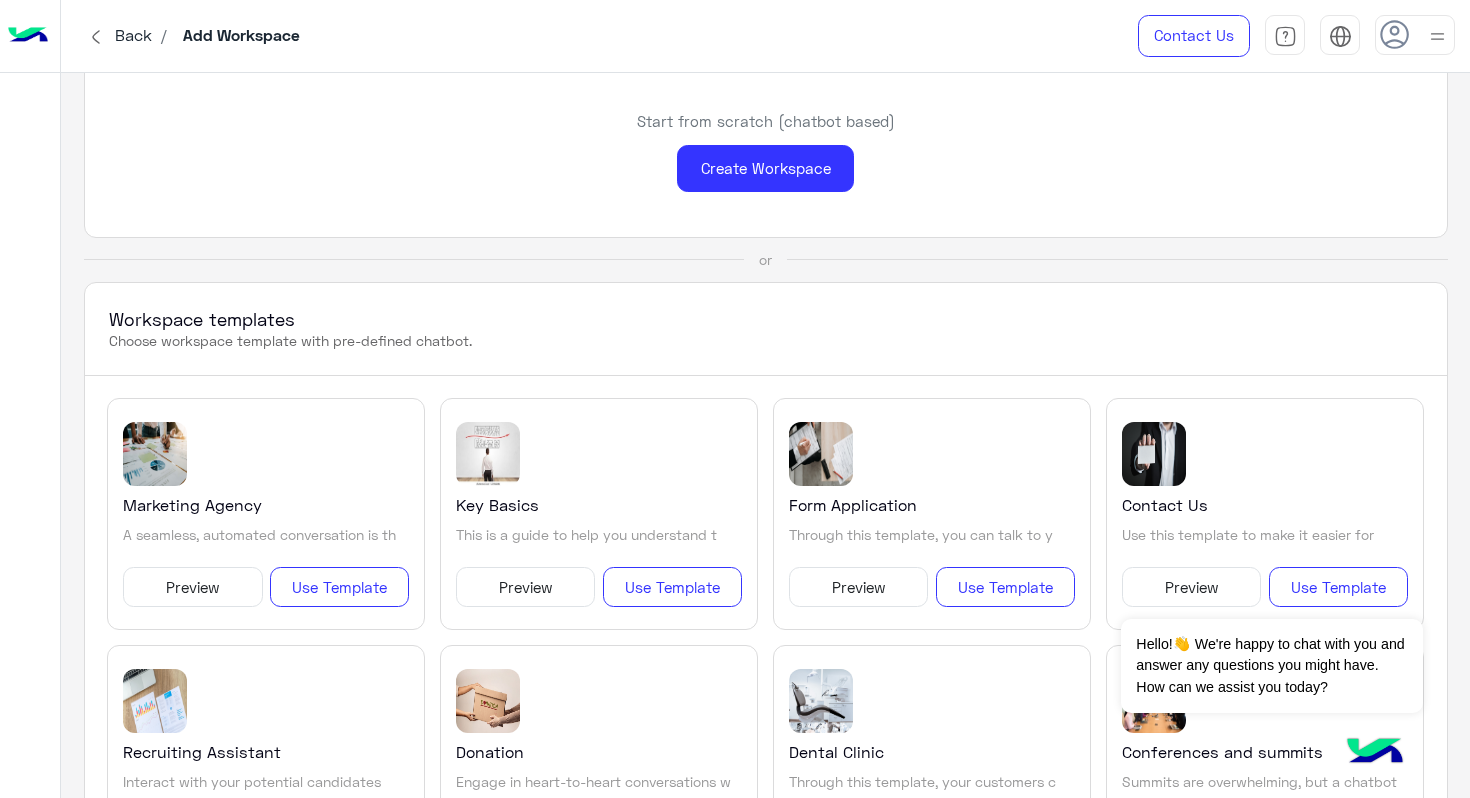 scroll, scrollTop: 0, scrollLeft: 0, axis: both 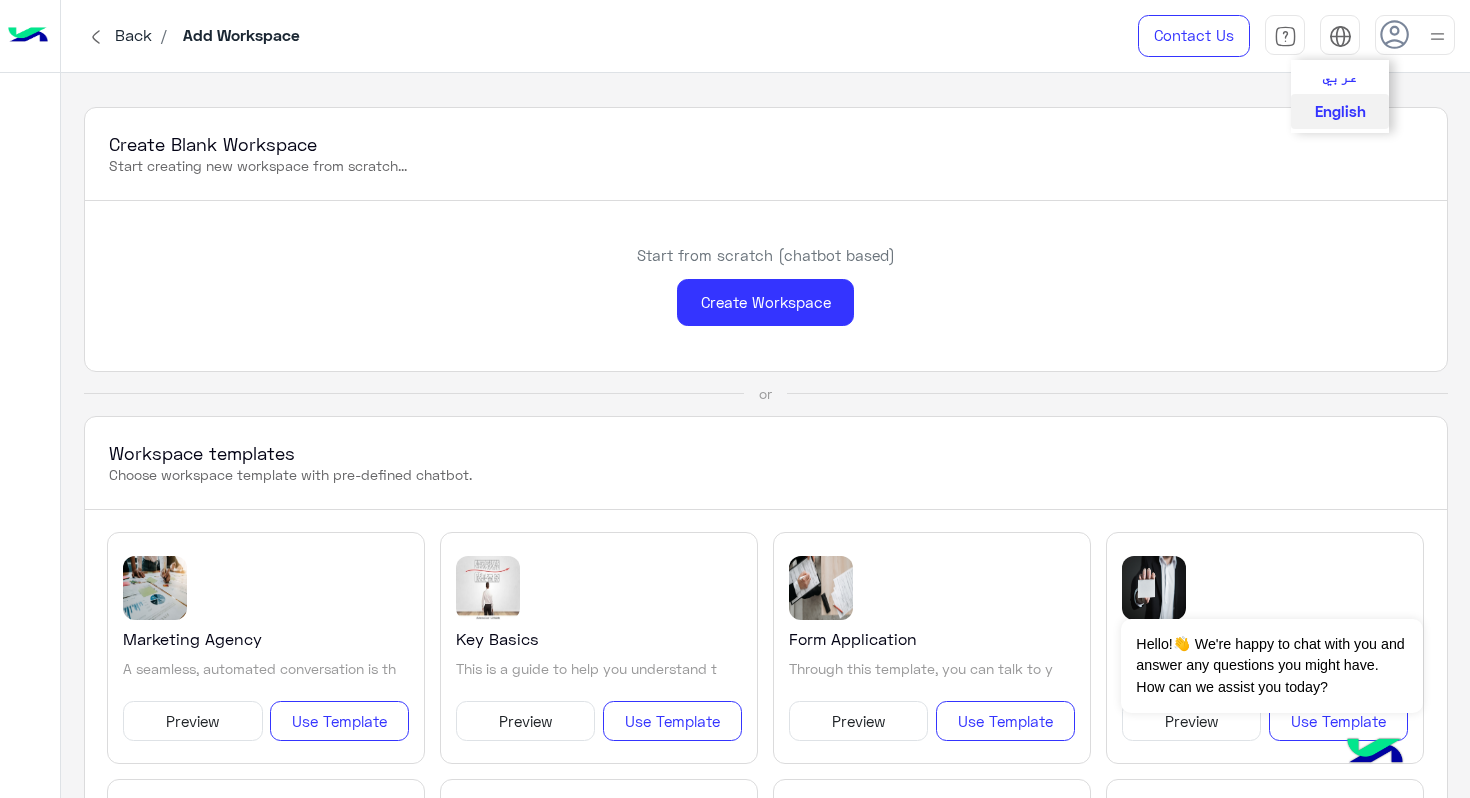 click on "عربي" at bounding box center [1340, 76] 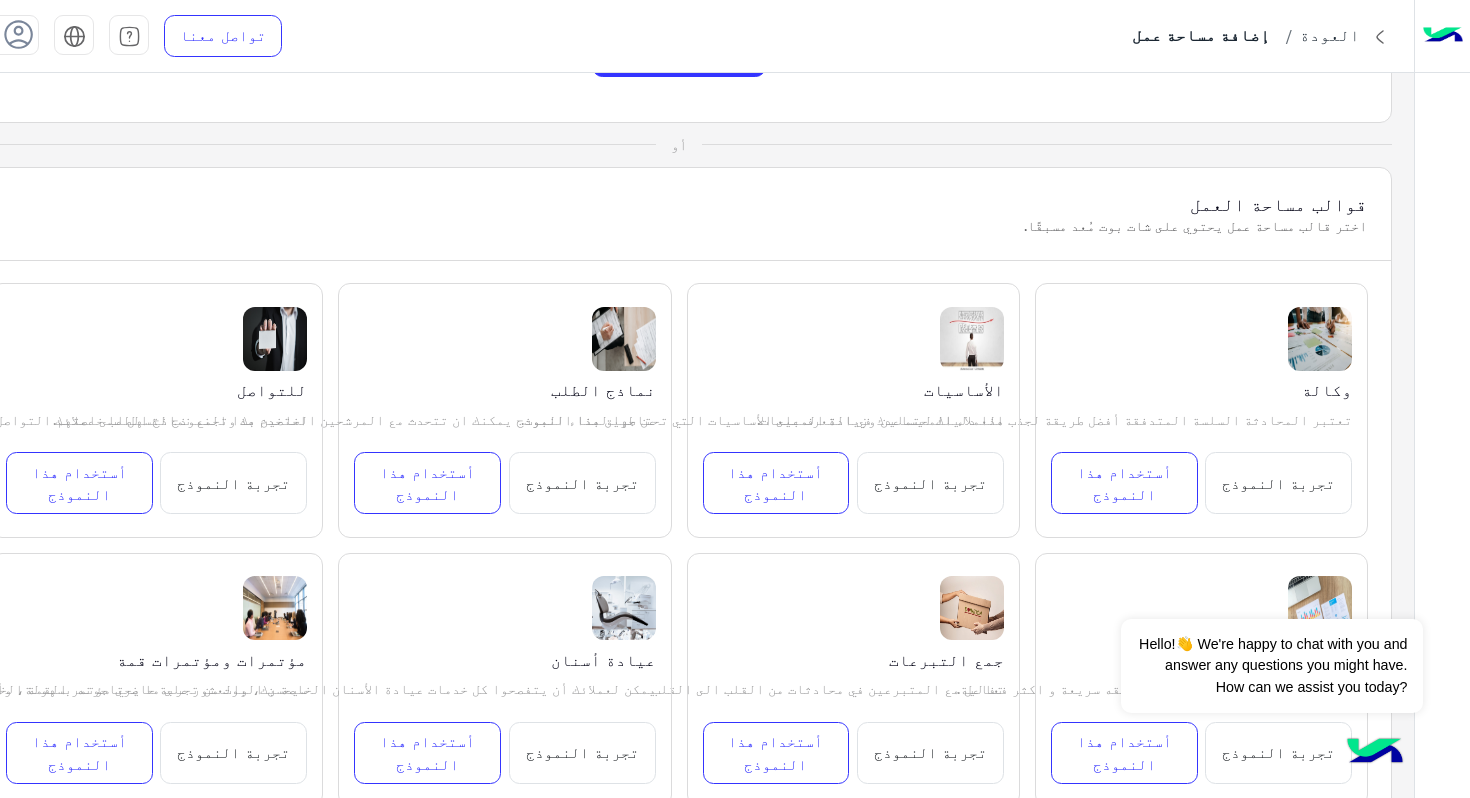 scroll, scrollTop: 0, scrollLeft: 0, axis: both 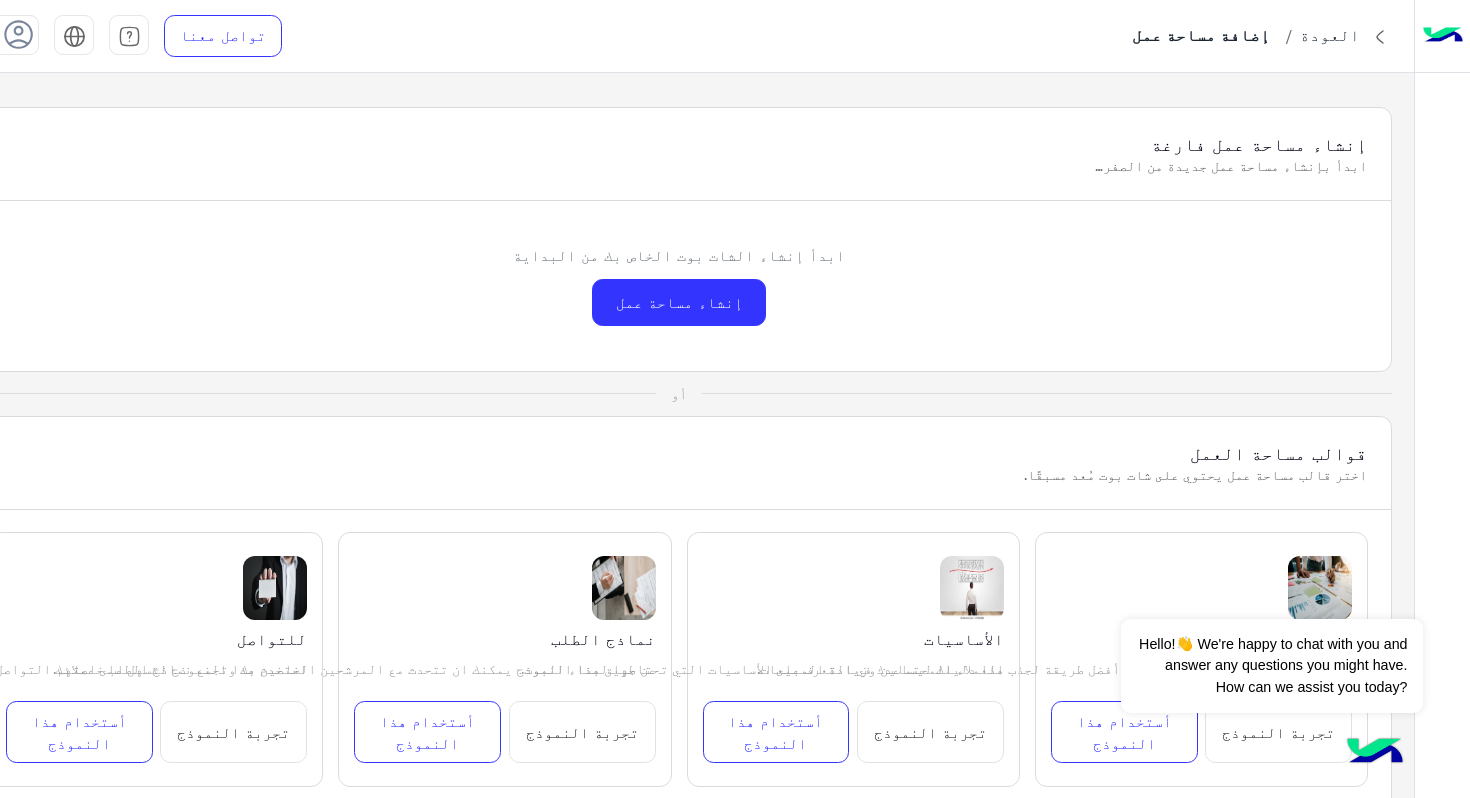 click at bounding box center [-24, 36] 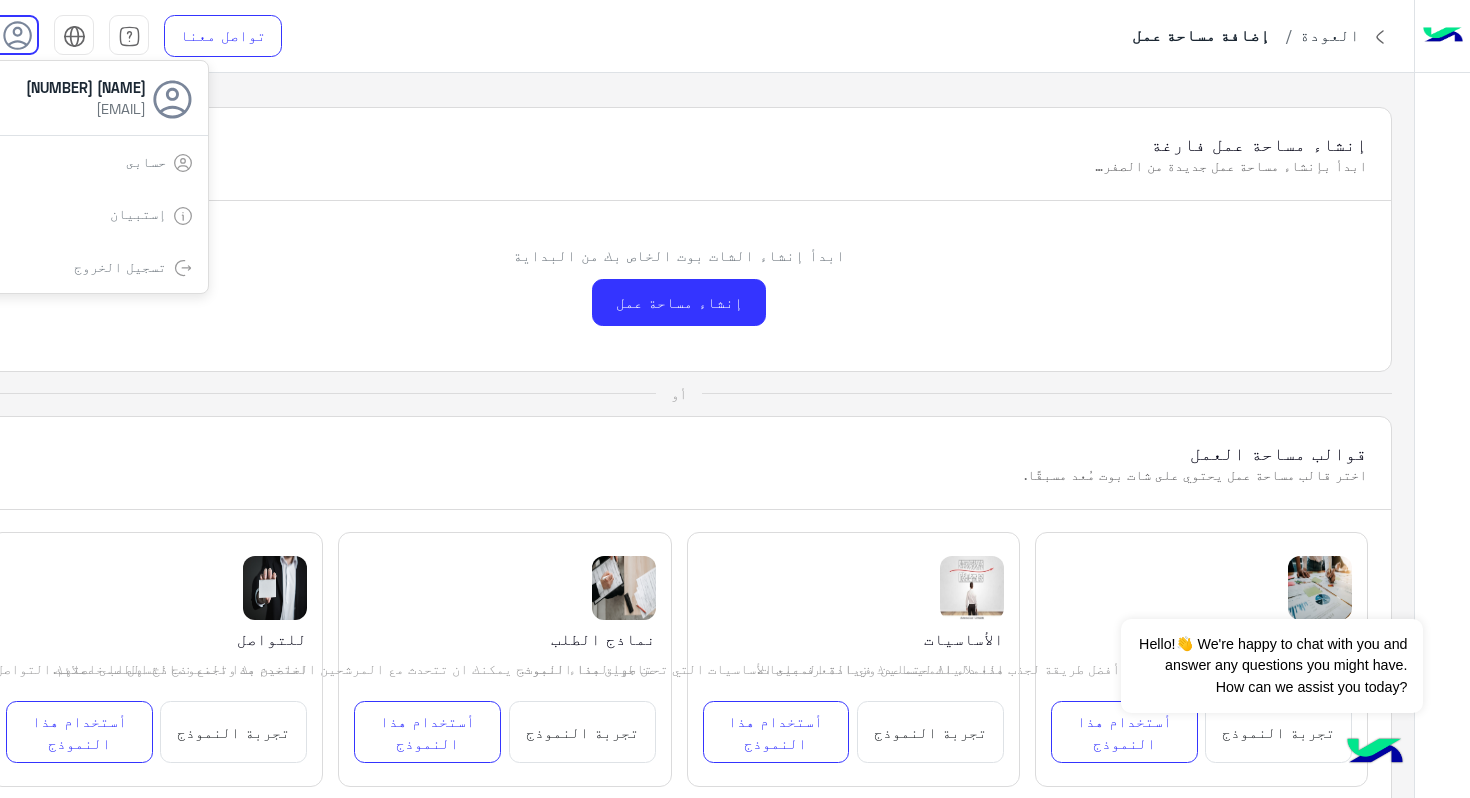 click at bounding box center [-24, 37] 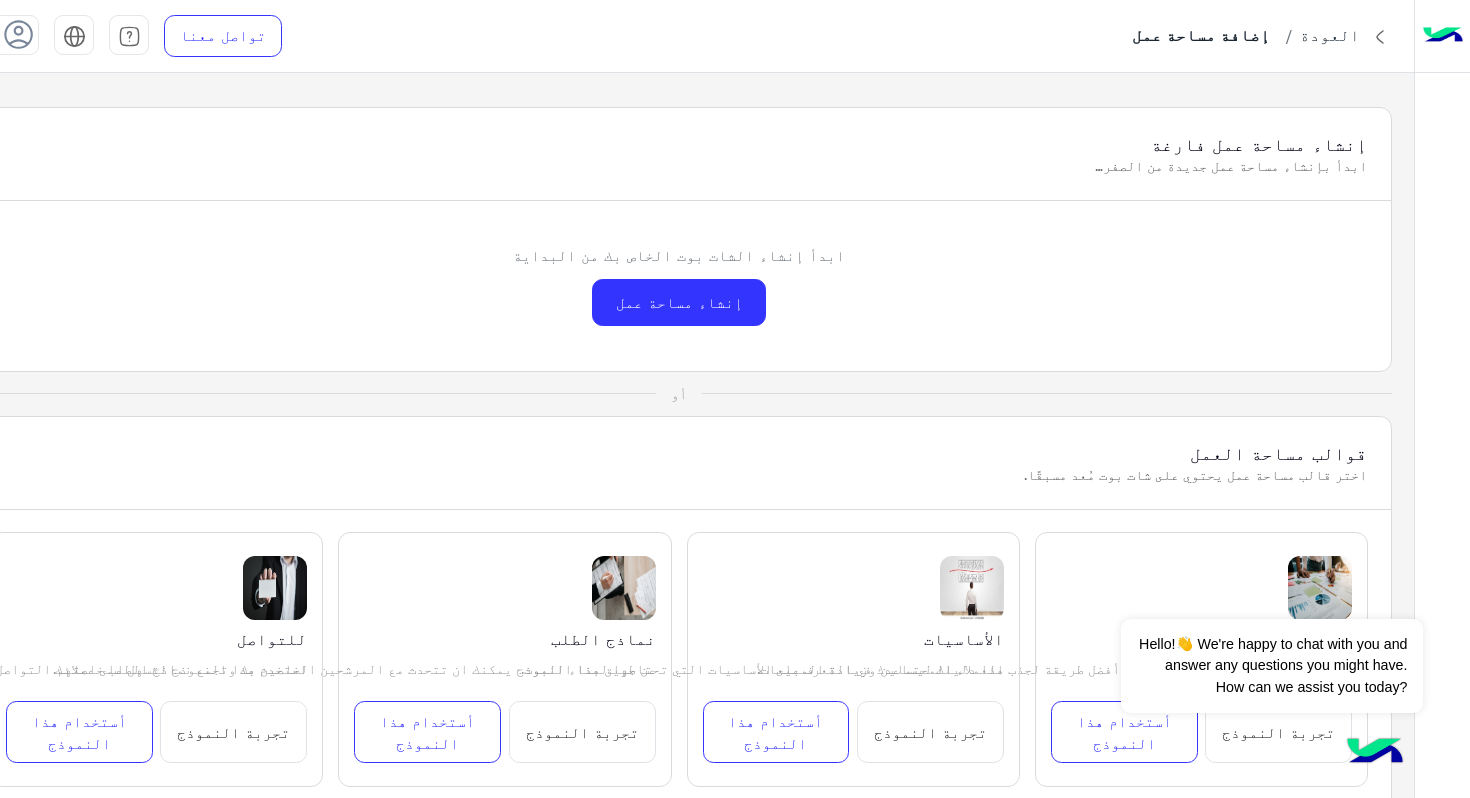 click at bounding box center (1380, 37) 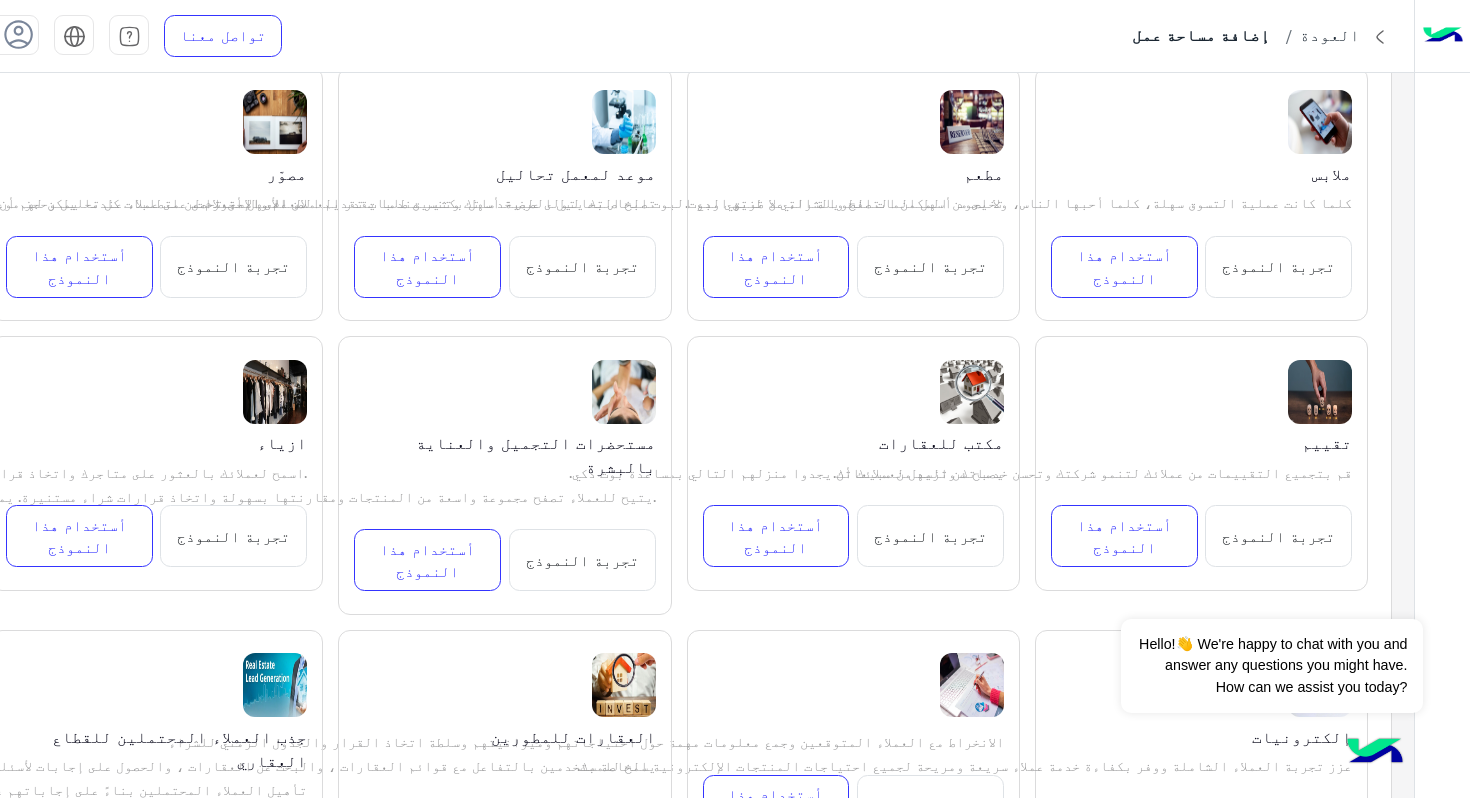 scroll, scrollTop: 1820, scrollLeft: 0, axis: vertical 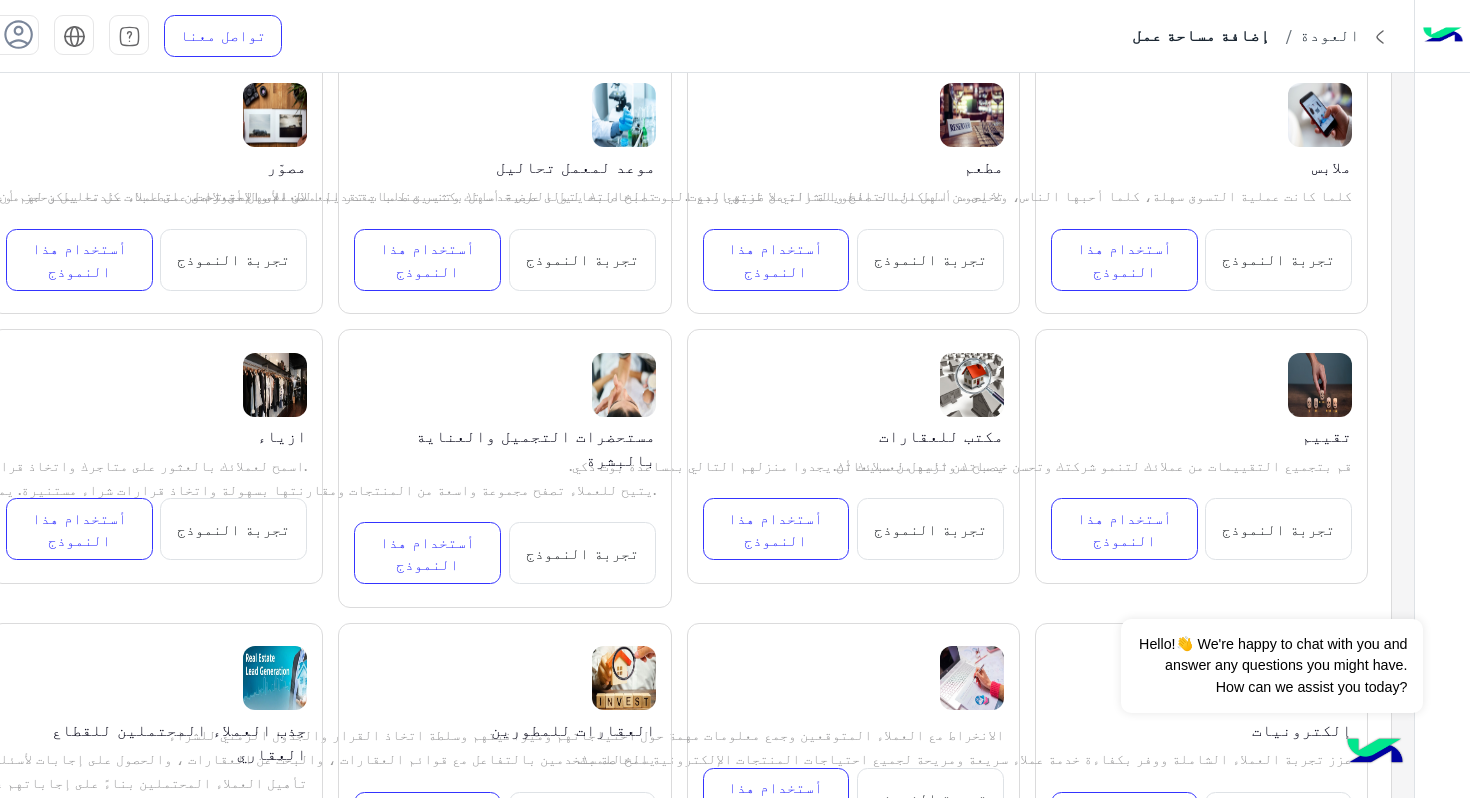 click on "تجربة النموذج" at bounding box center (1278, 260) 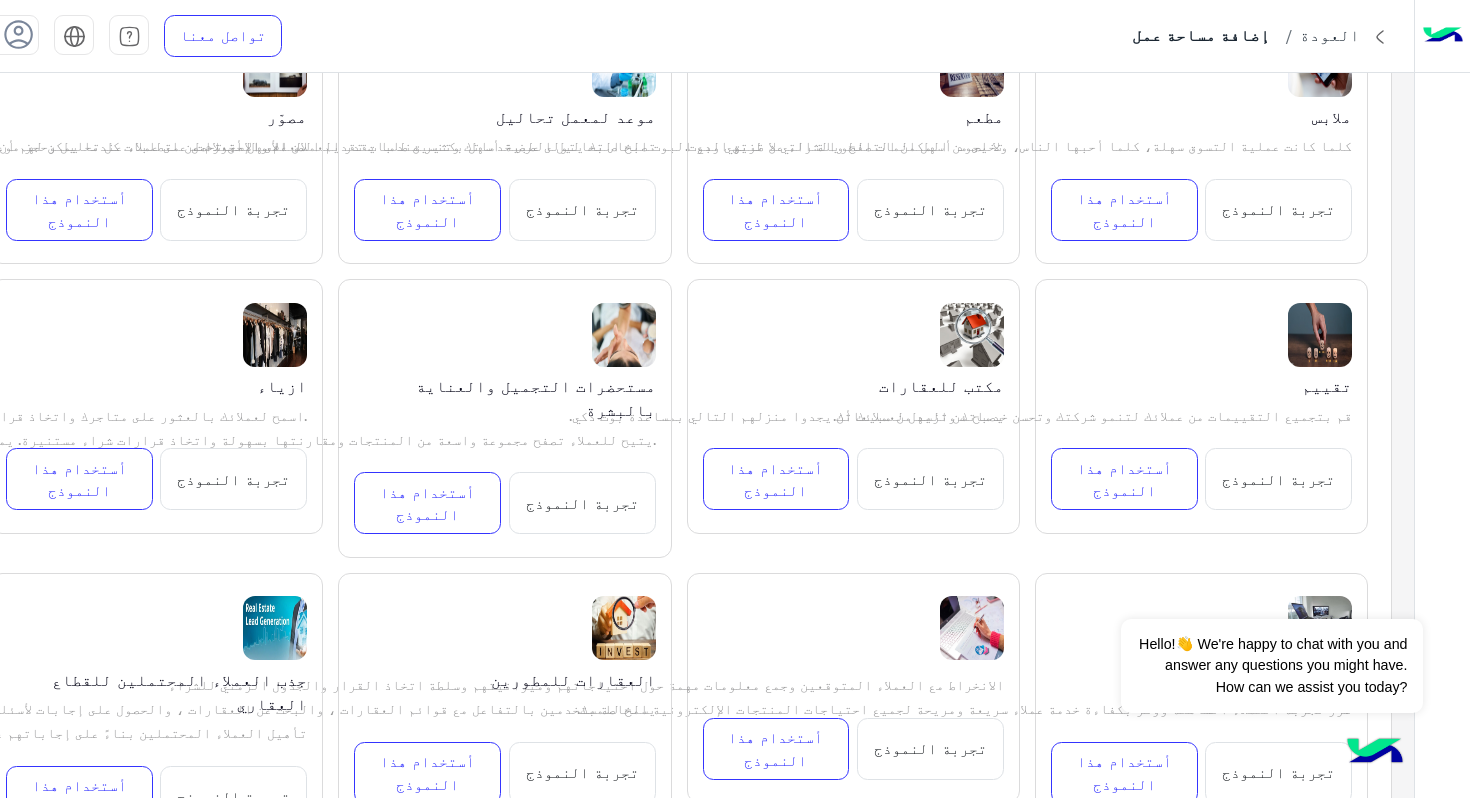 scroll, scrollTop: 1771, scrollLeft: 0, axis: vertical 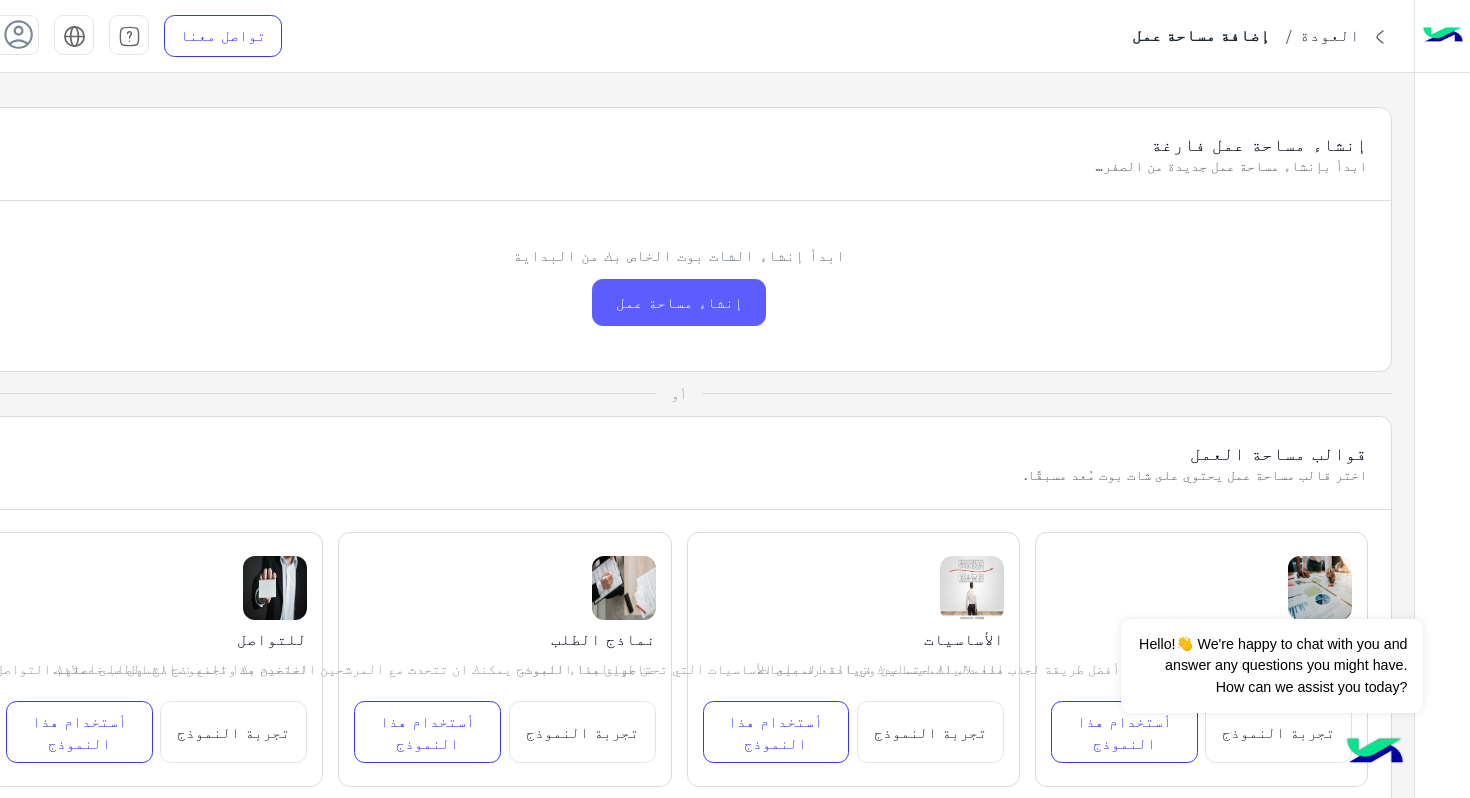click on "إنشاء مساحة عمل" 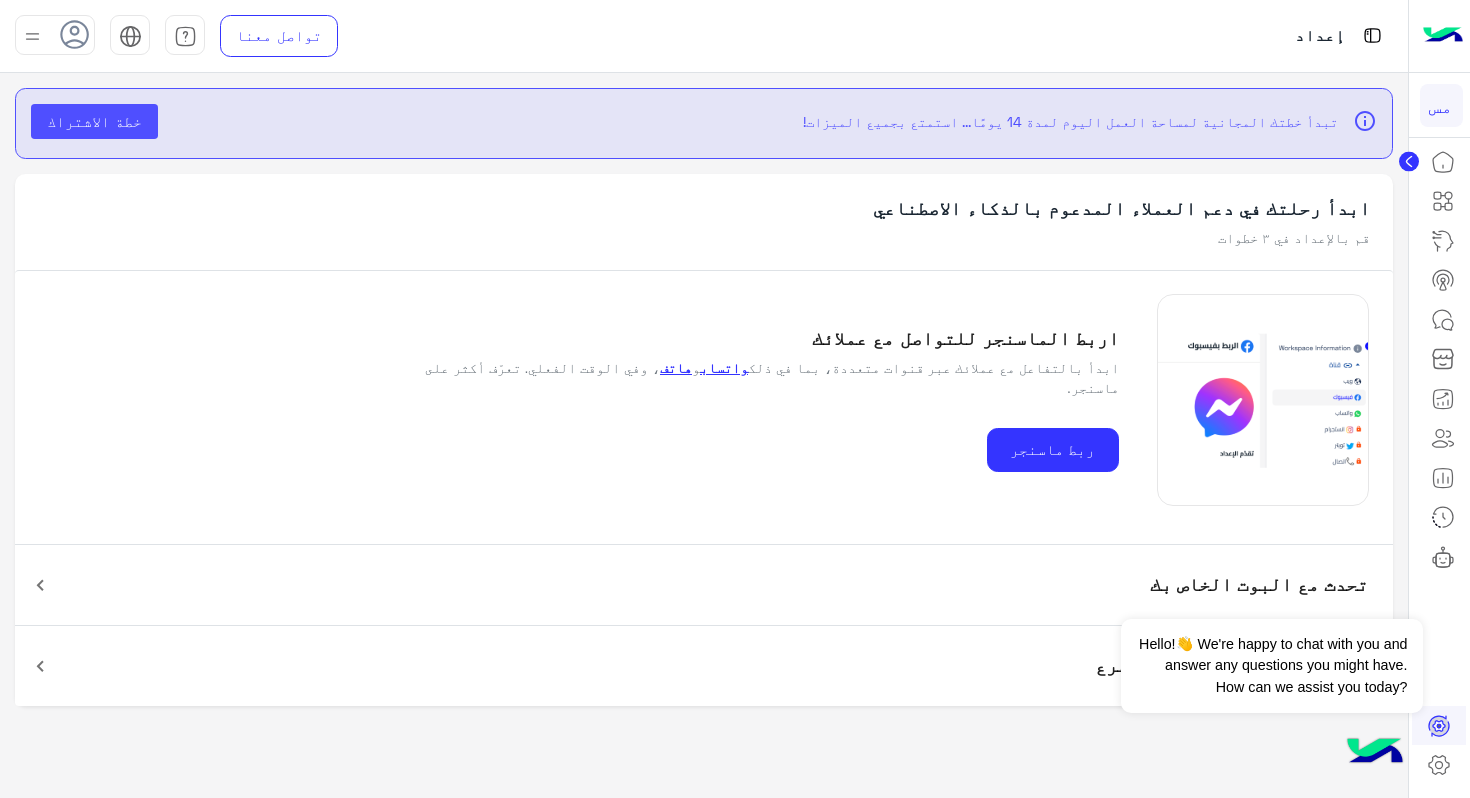 click 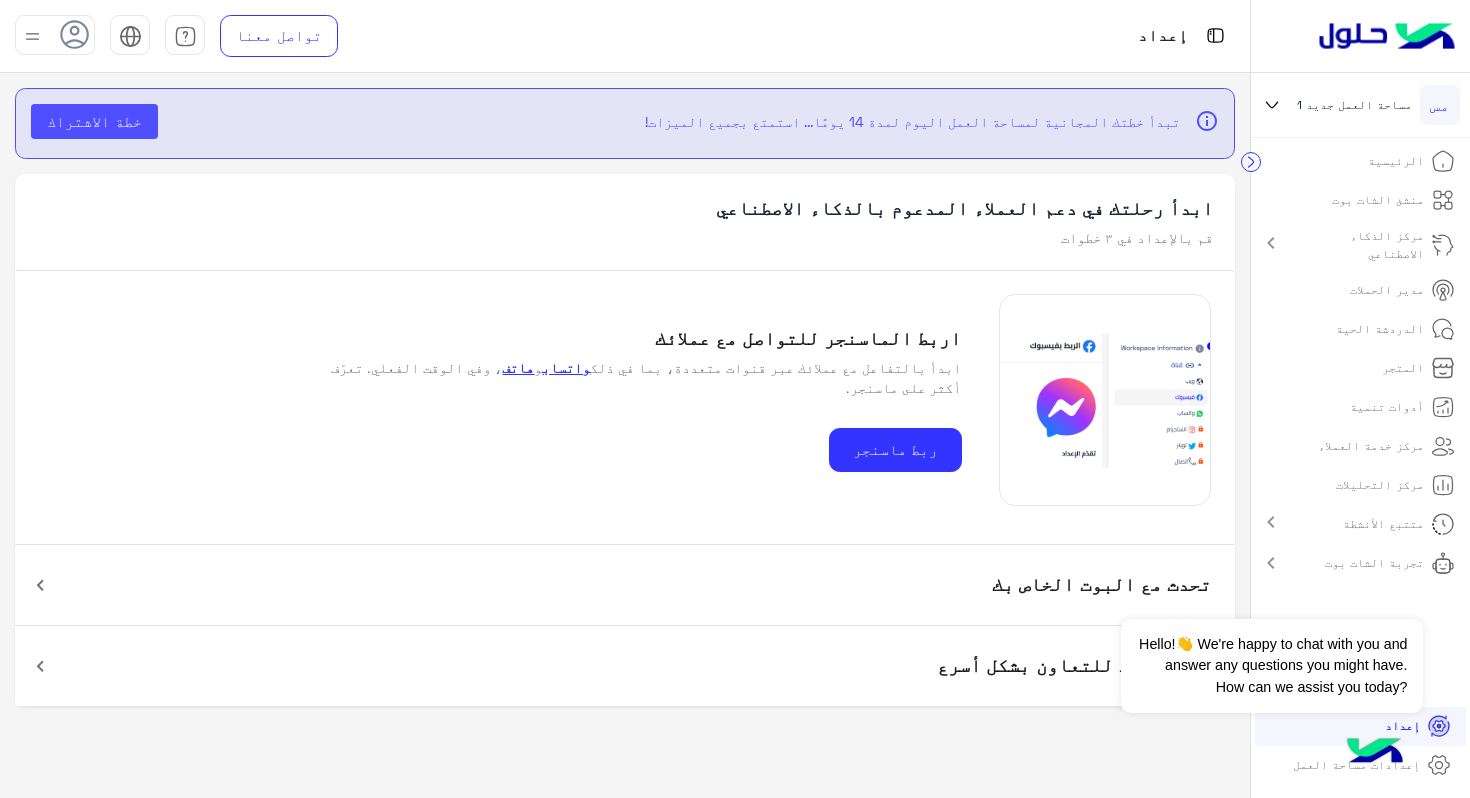 click on "chevron_right" 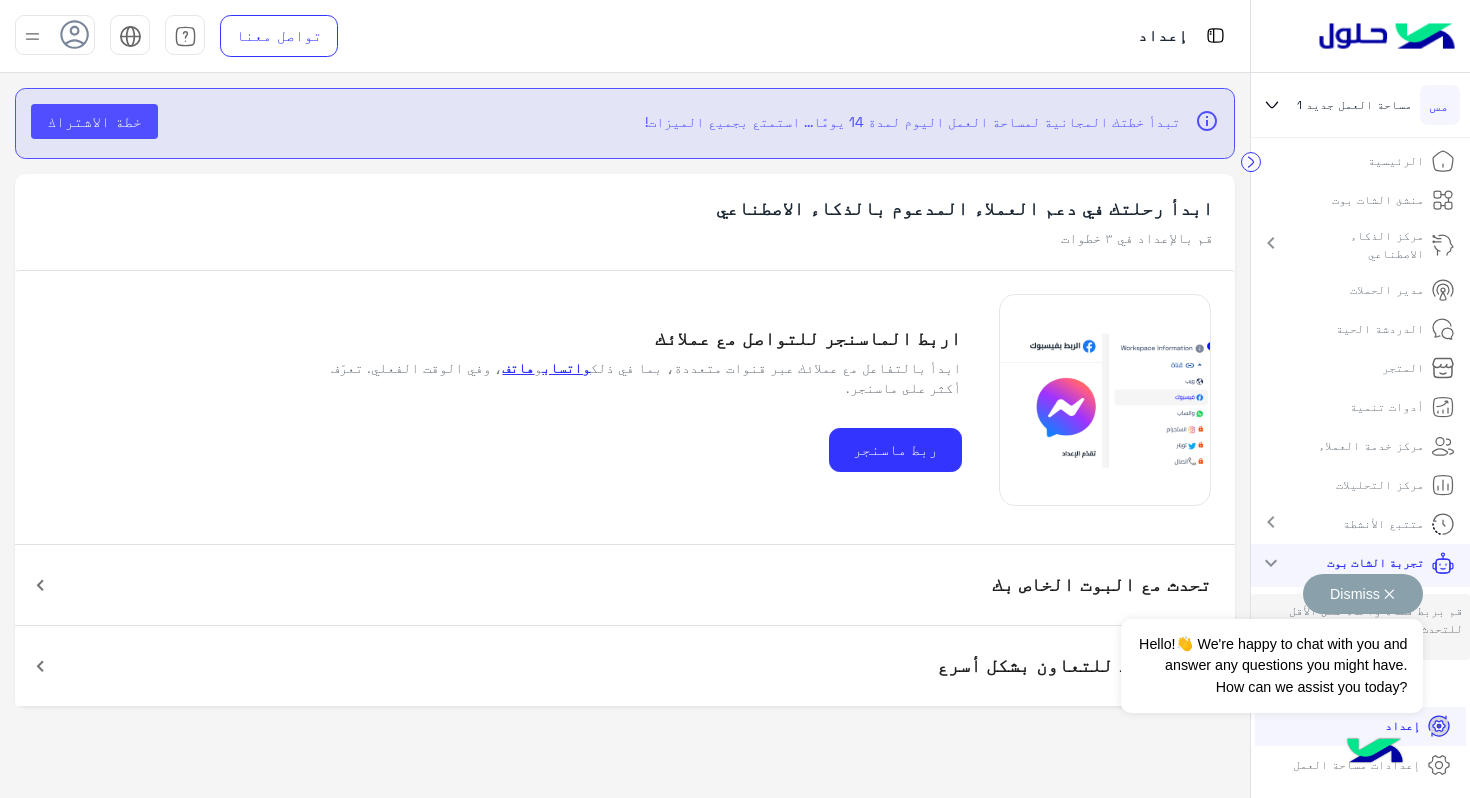 click on "Dismiss ✕" at bounding box center (1363, 594) 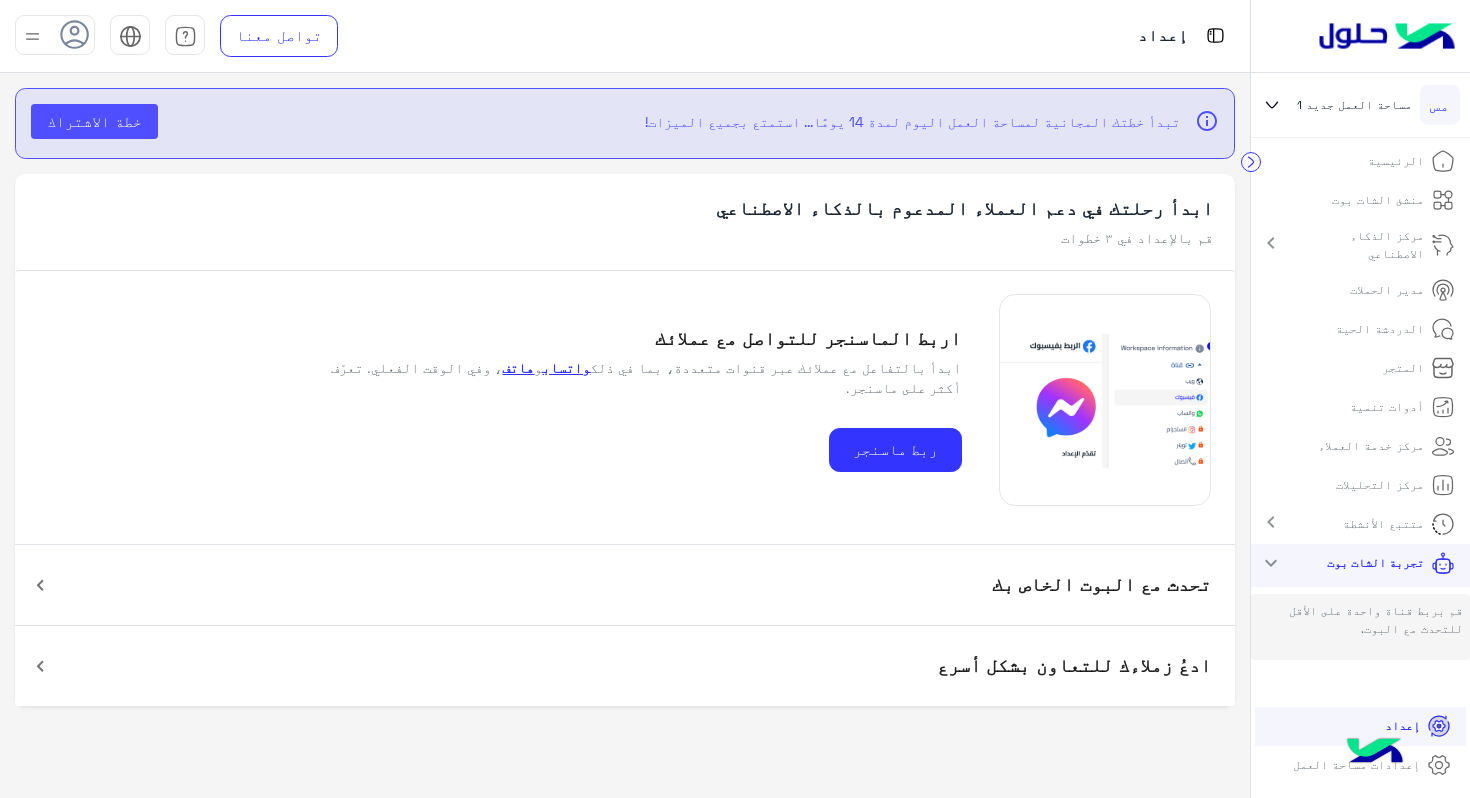 click on "chevron_right" 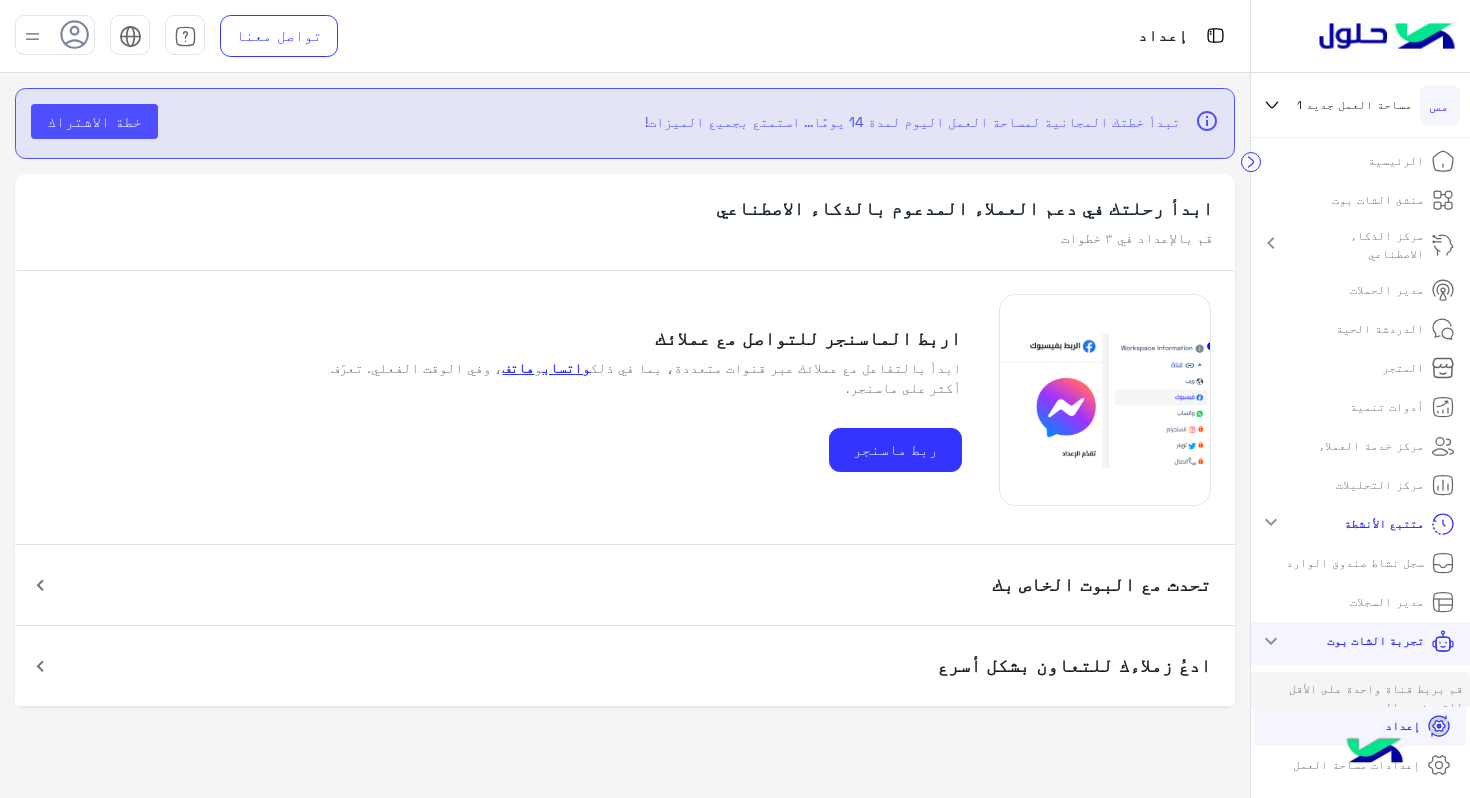 click on "expand_more" 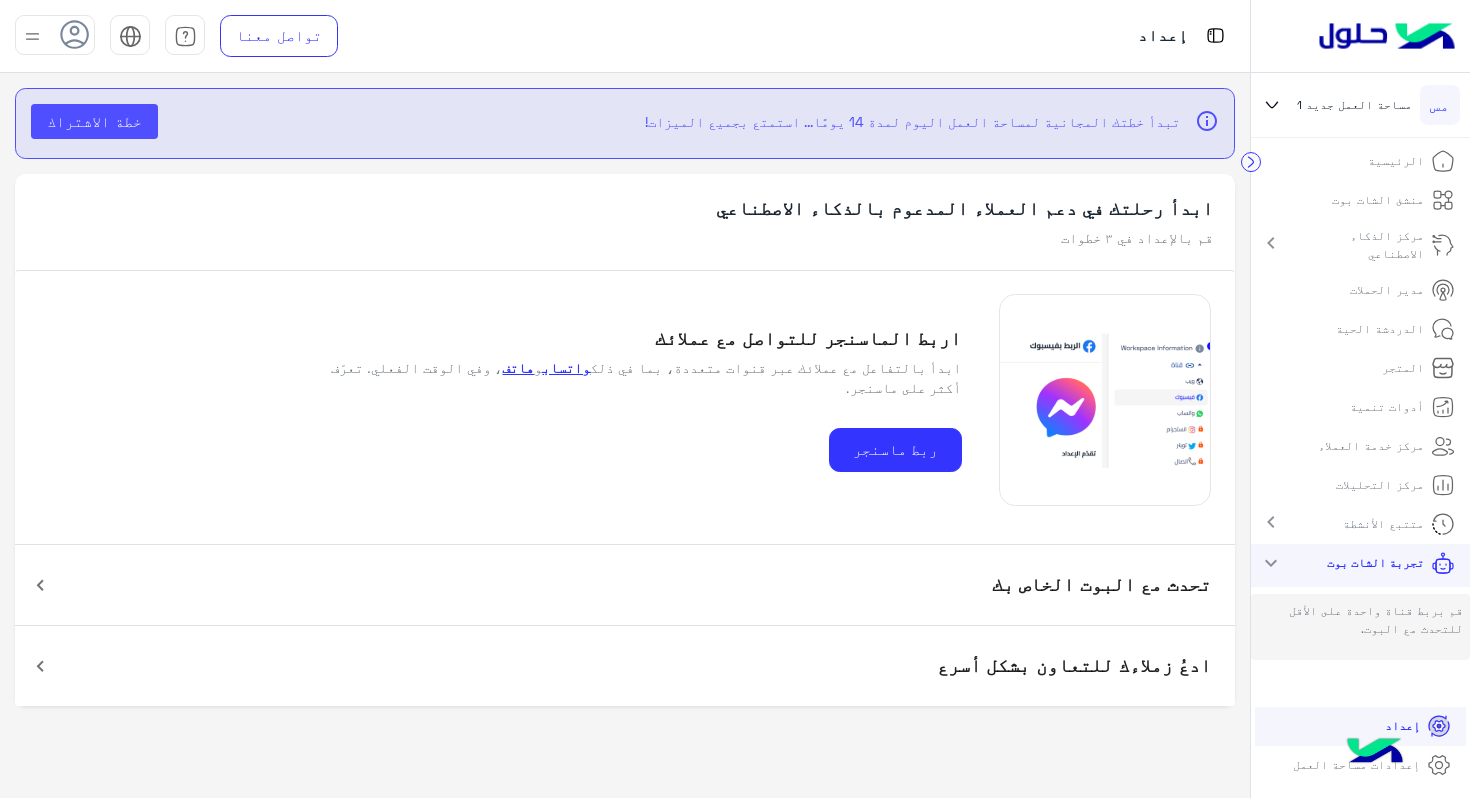 click on "chevron_right" 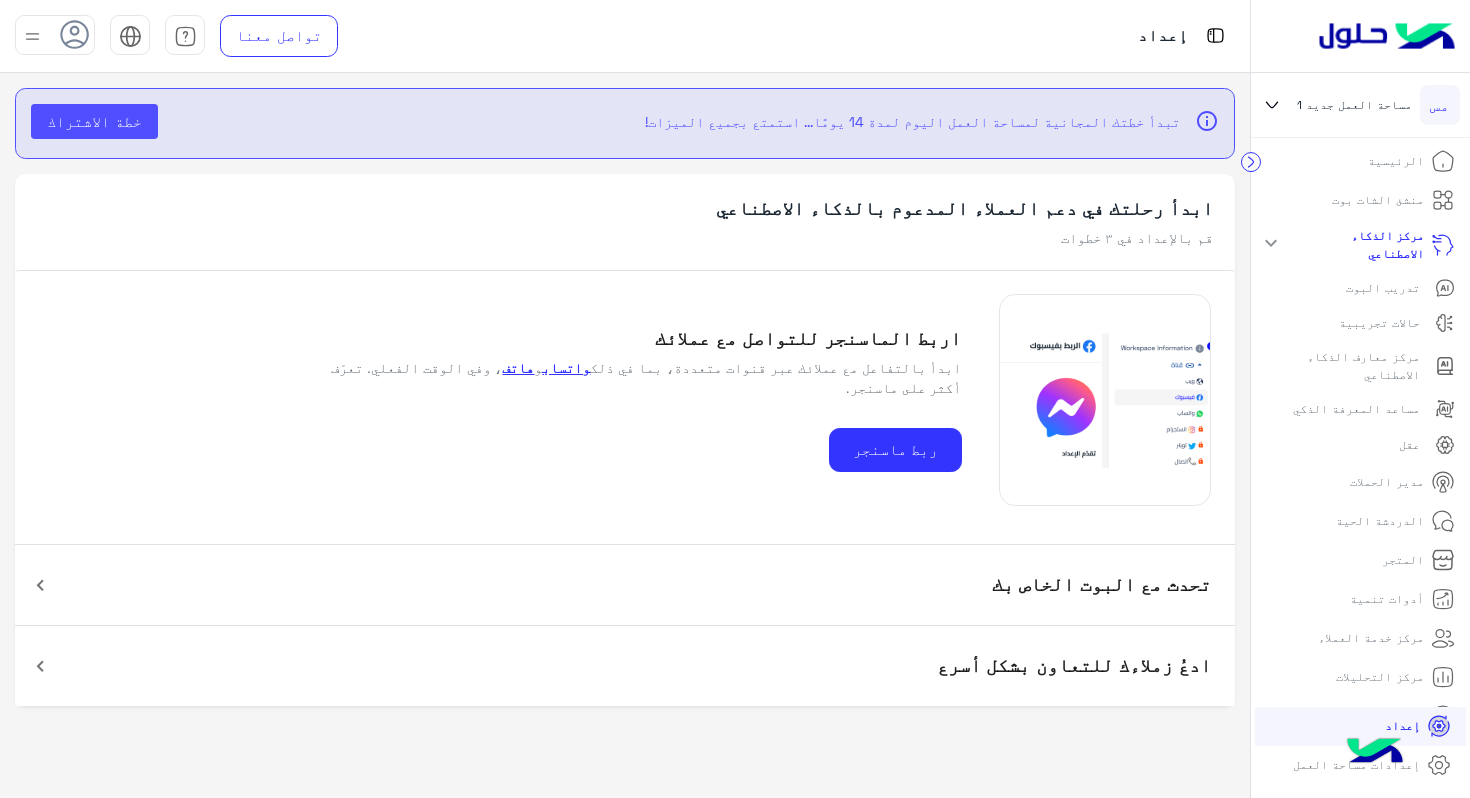 click 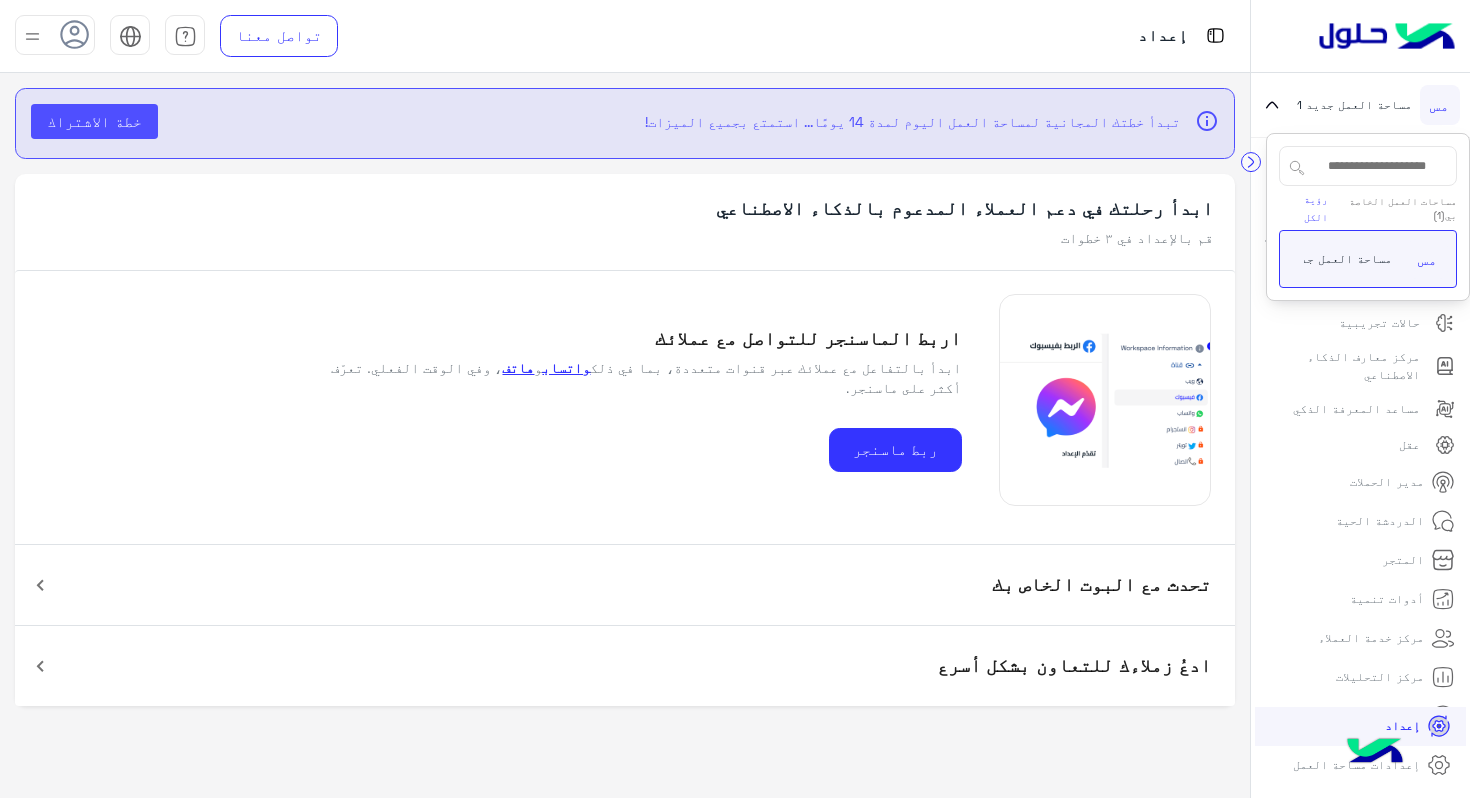 click 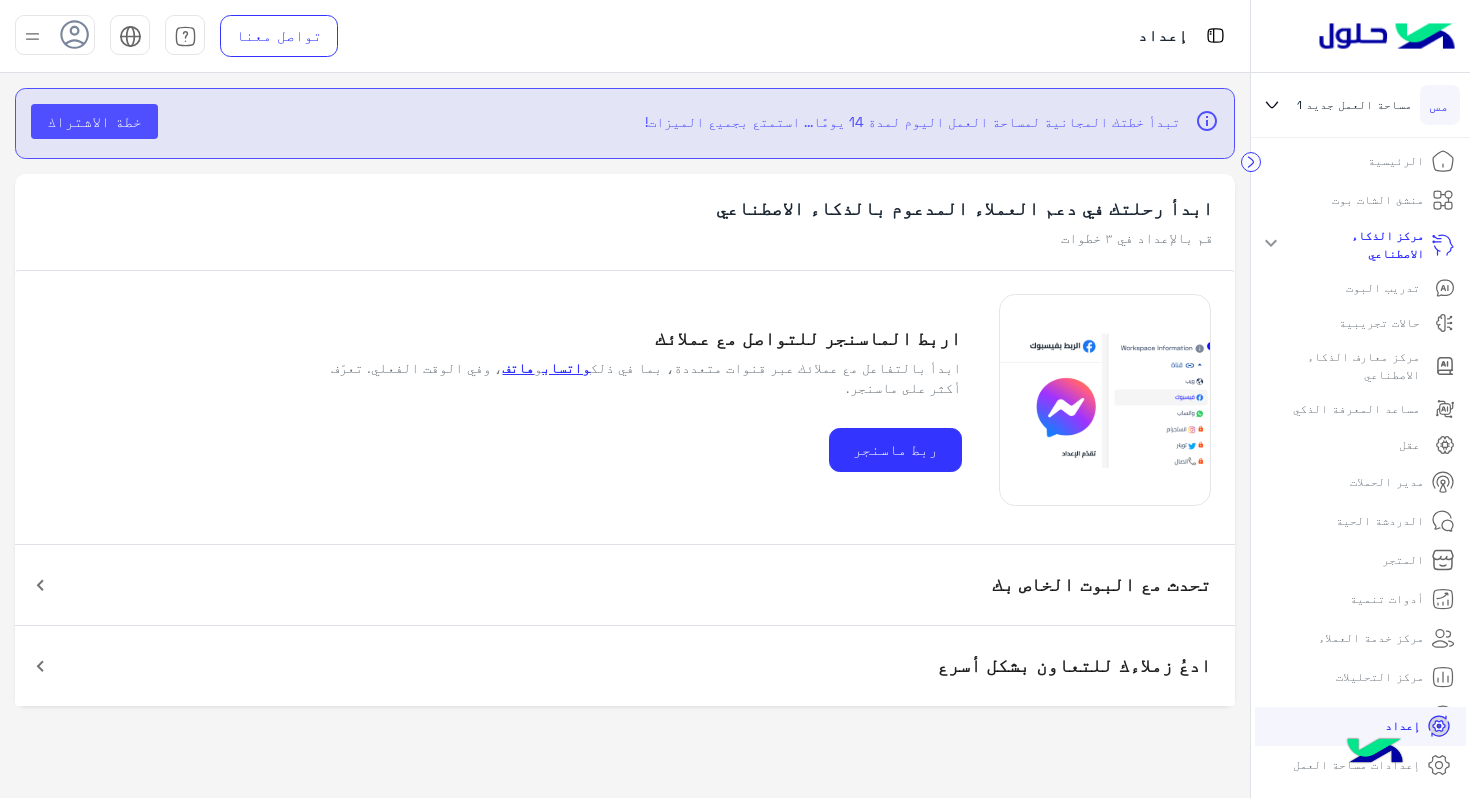 click on "تحدث مع البوت الخاص بك" at bounding box center [1101, 585] 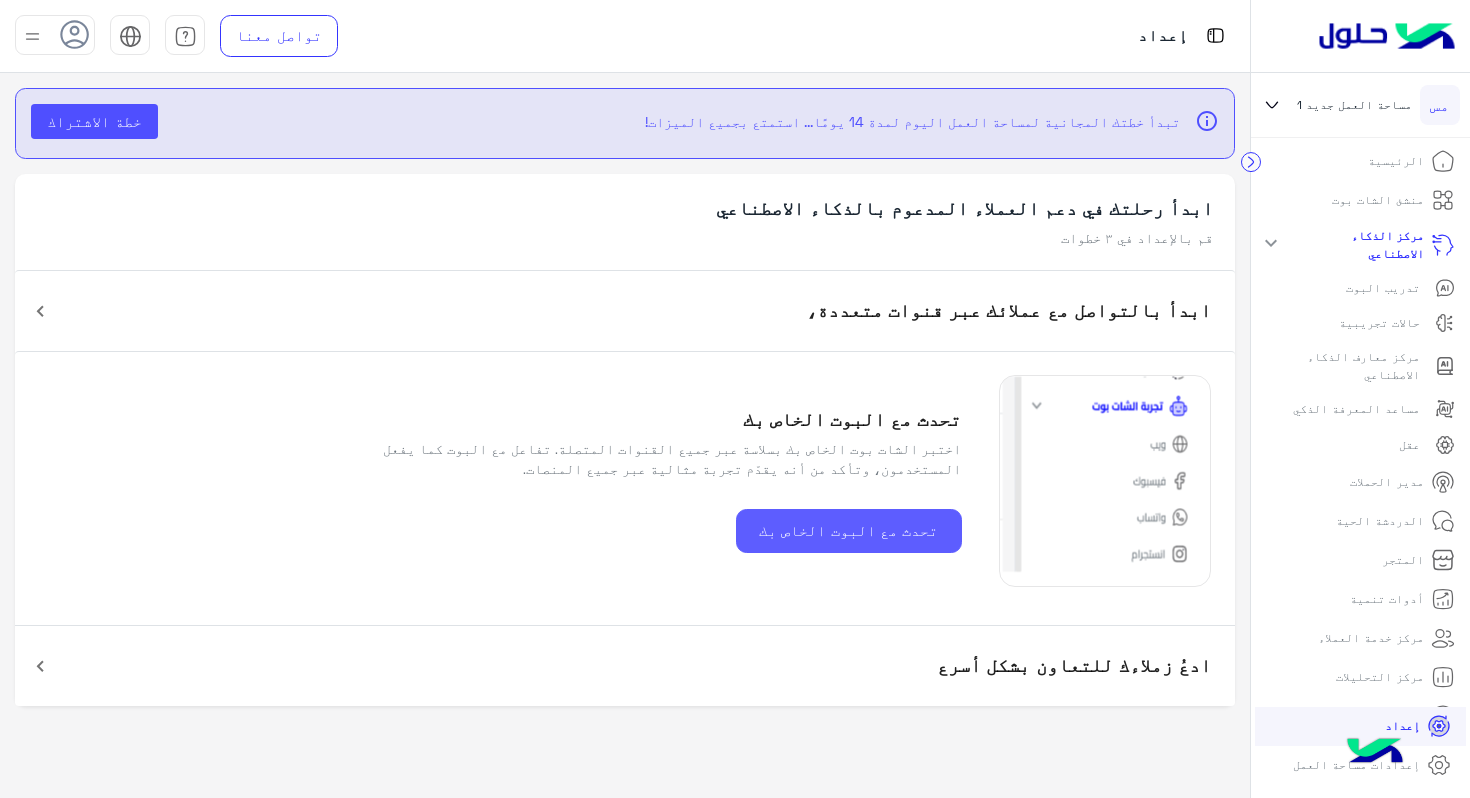 click on "تحدث مع البوت الخاص بك" at bounding box center (849, 531) 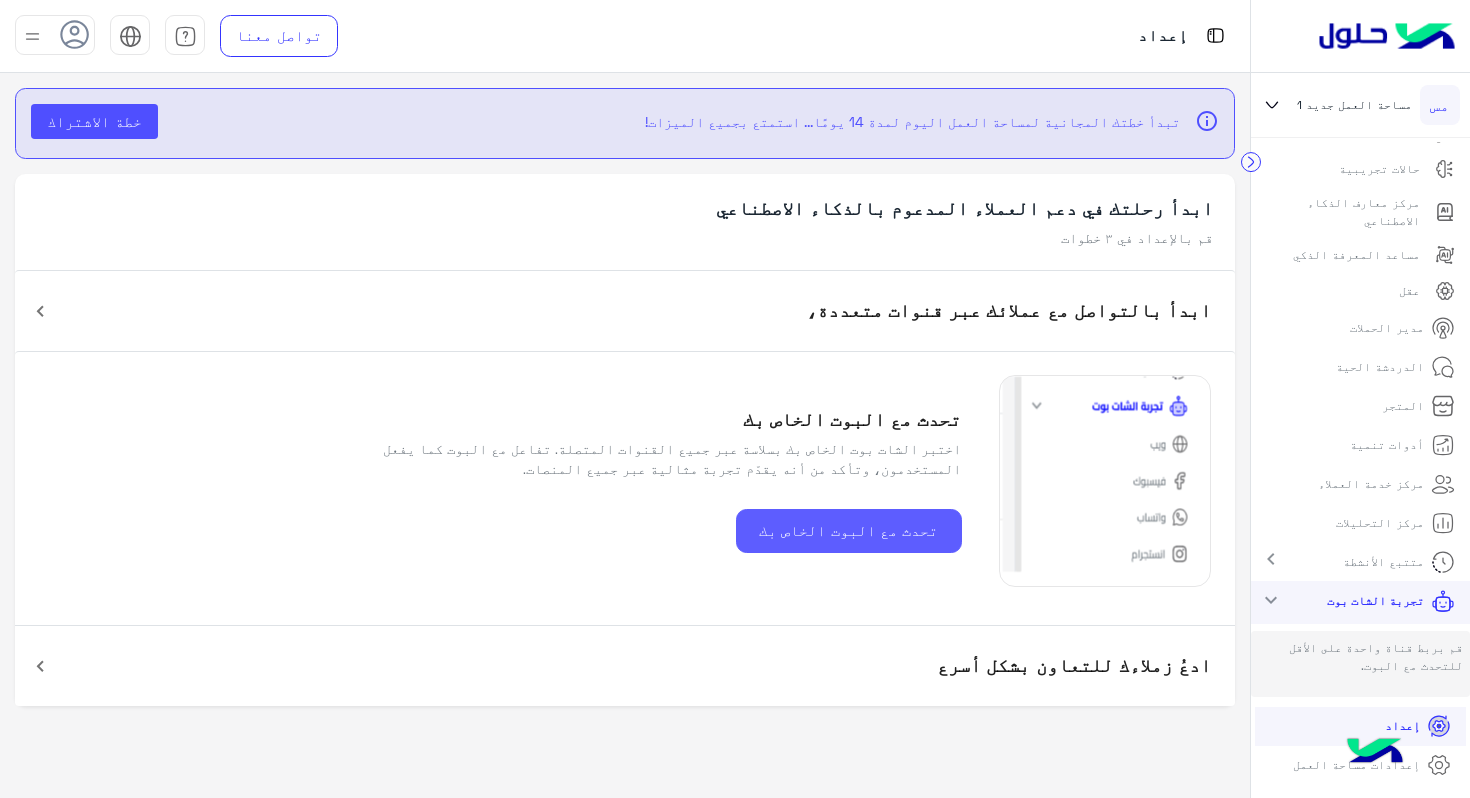 scroll, scrollTop: 161, scrollLeft: 0, axis: vertical 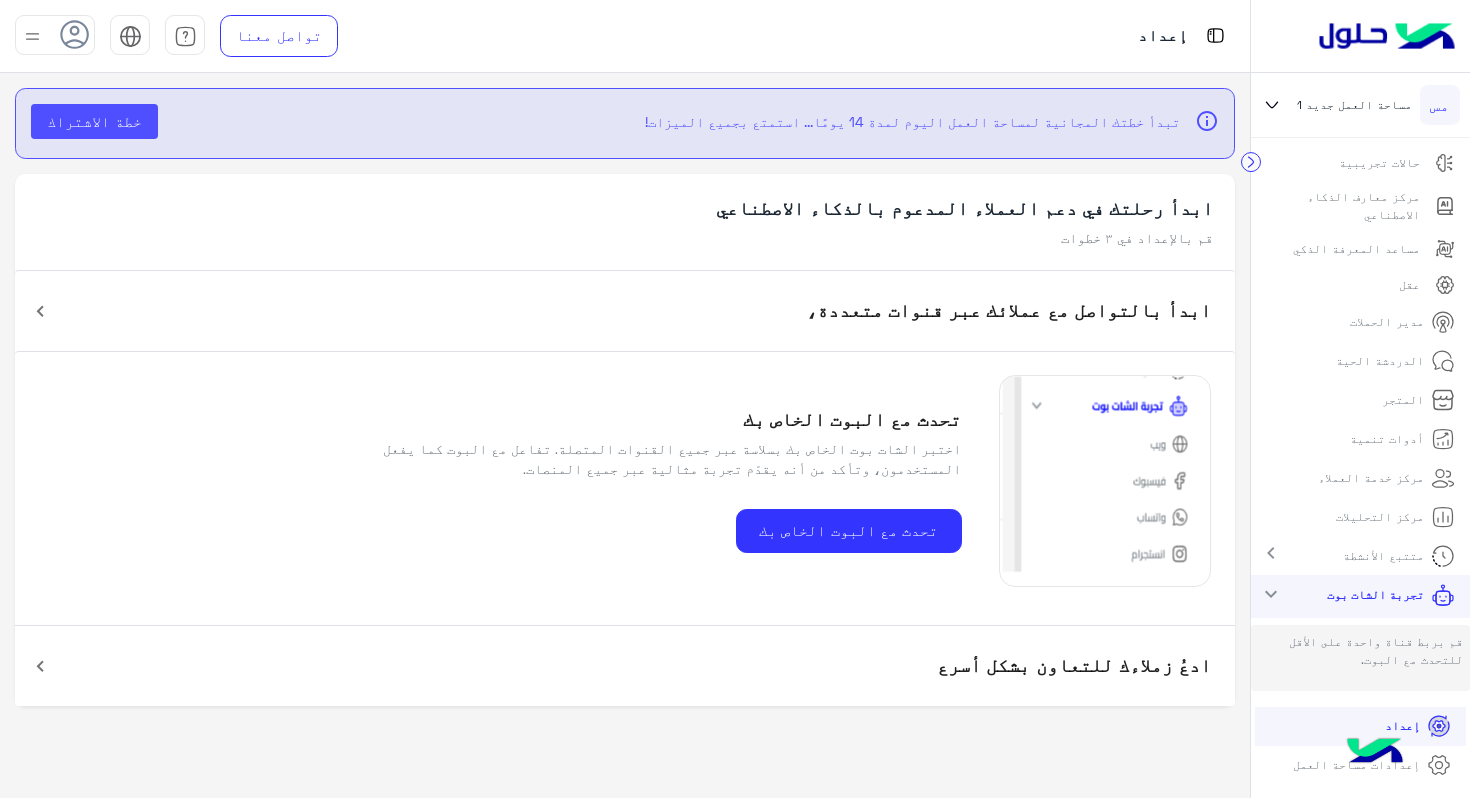 click on "مدير الحملات" at bounding box center [1387, 322] 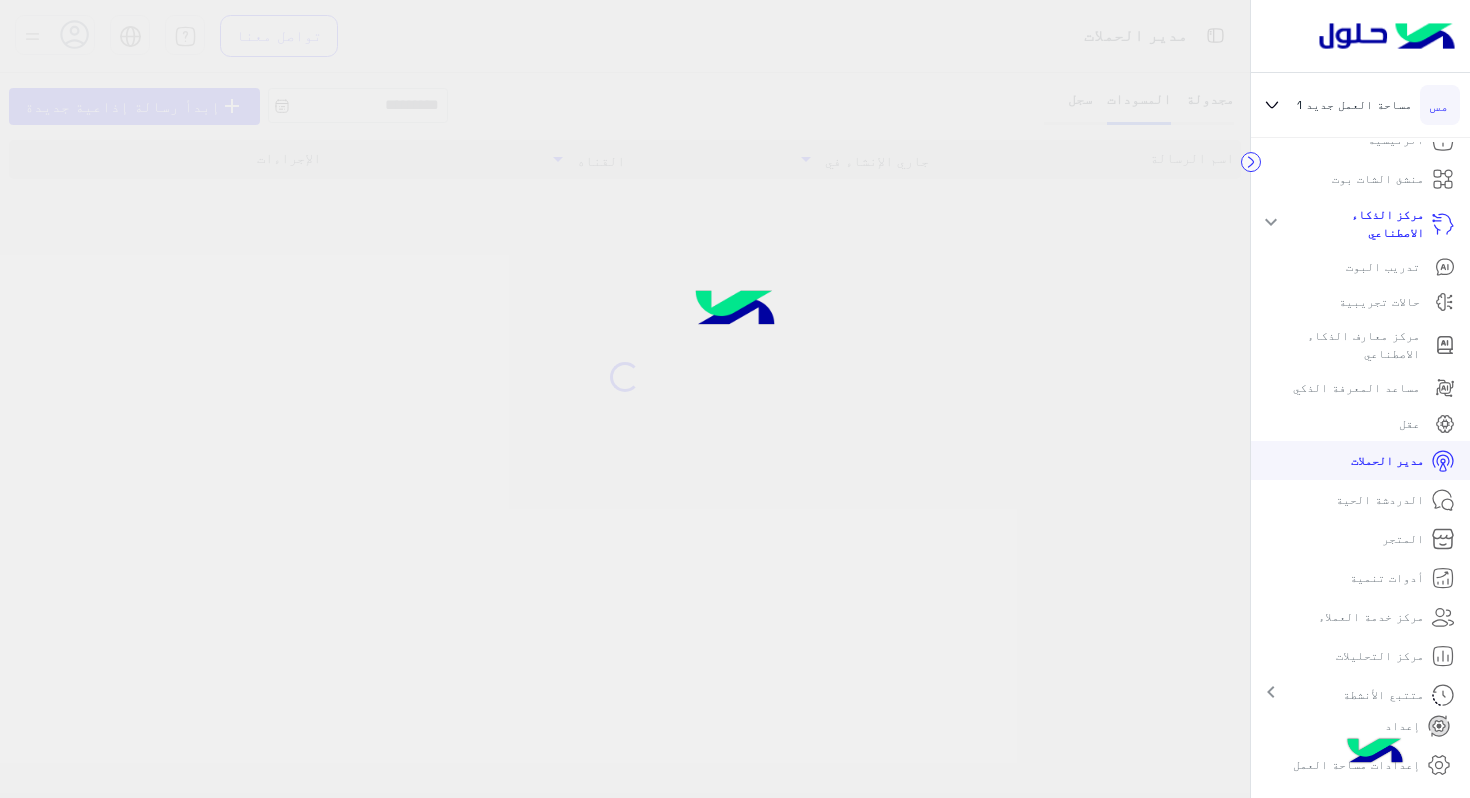 scroll, scrollTop: 30, scrollLeft: 0, axis: vertical 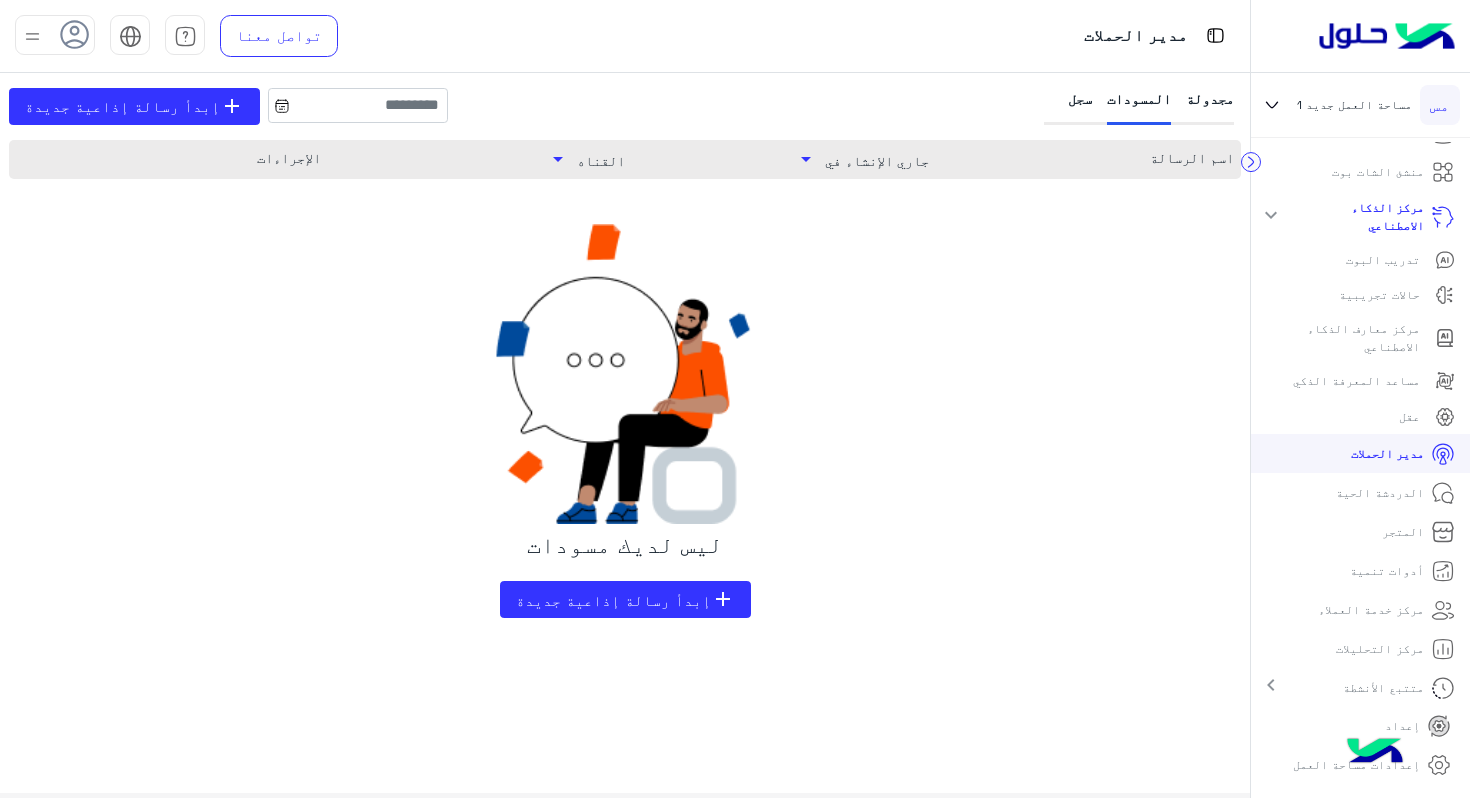 click on "chevron_right" 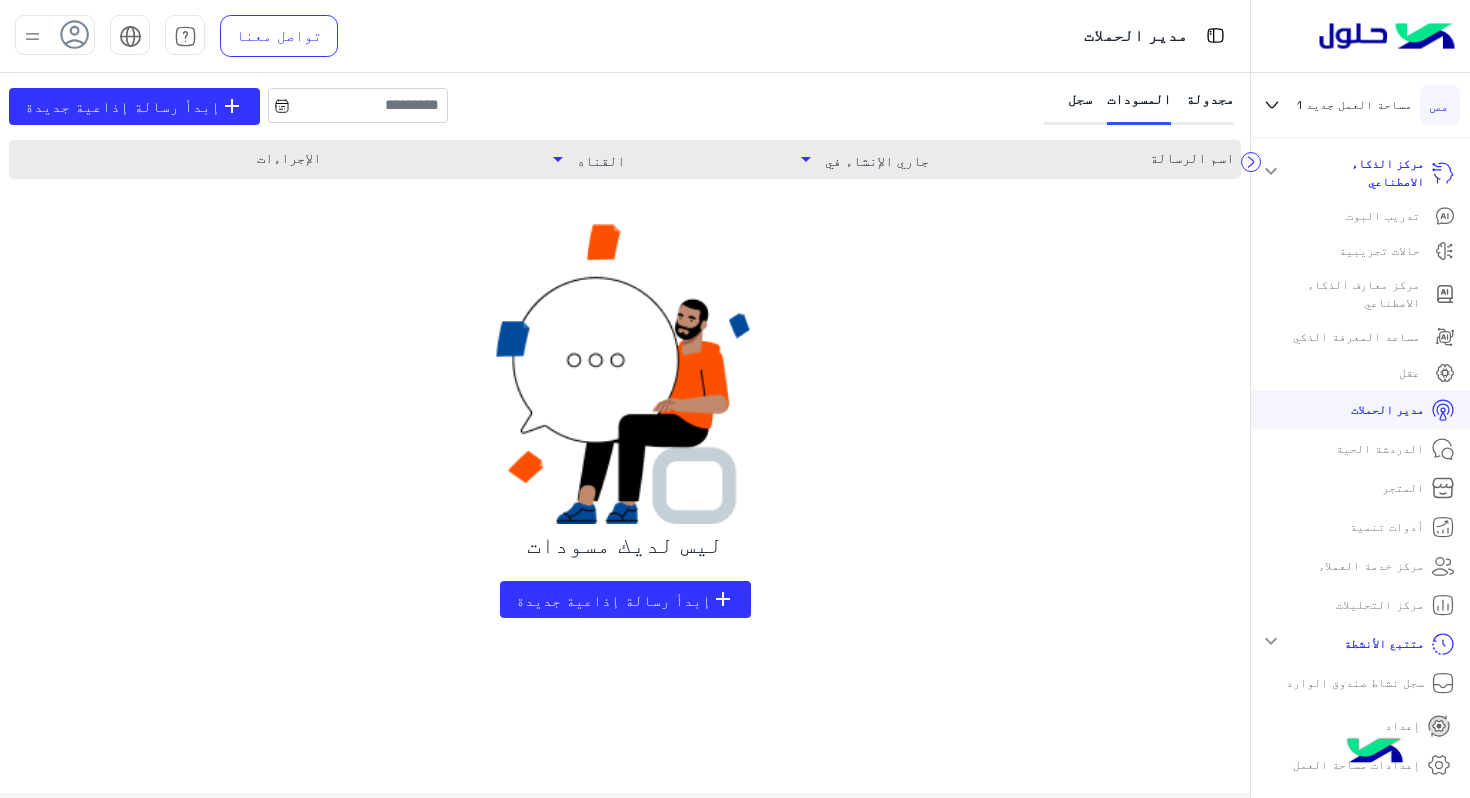 scroll, scrollTop: 0, scrollLeft: 0, axis: both 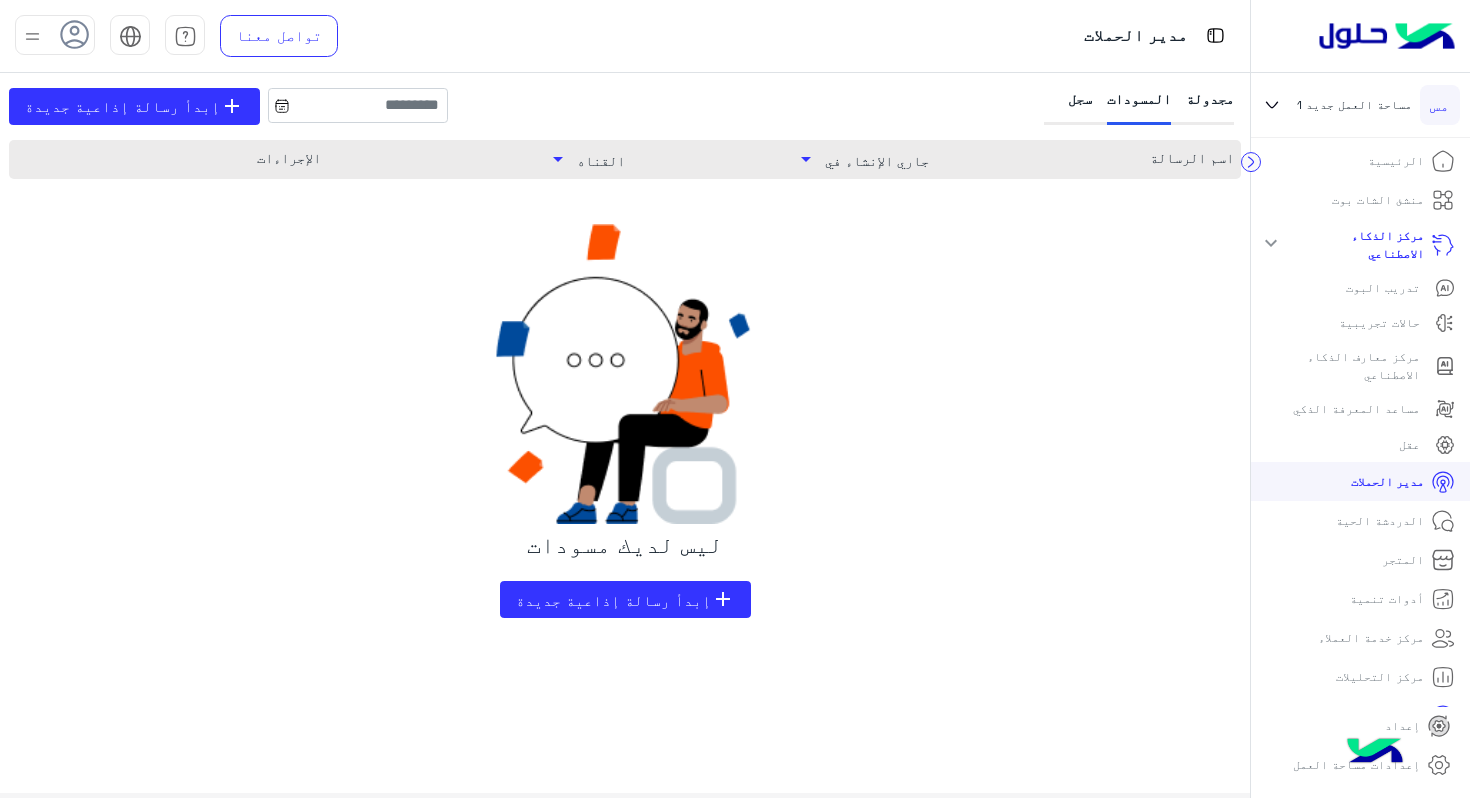 click on "expand_more" 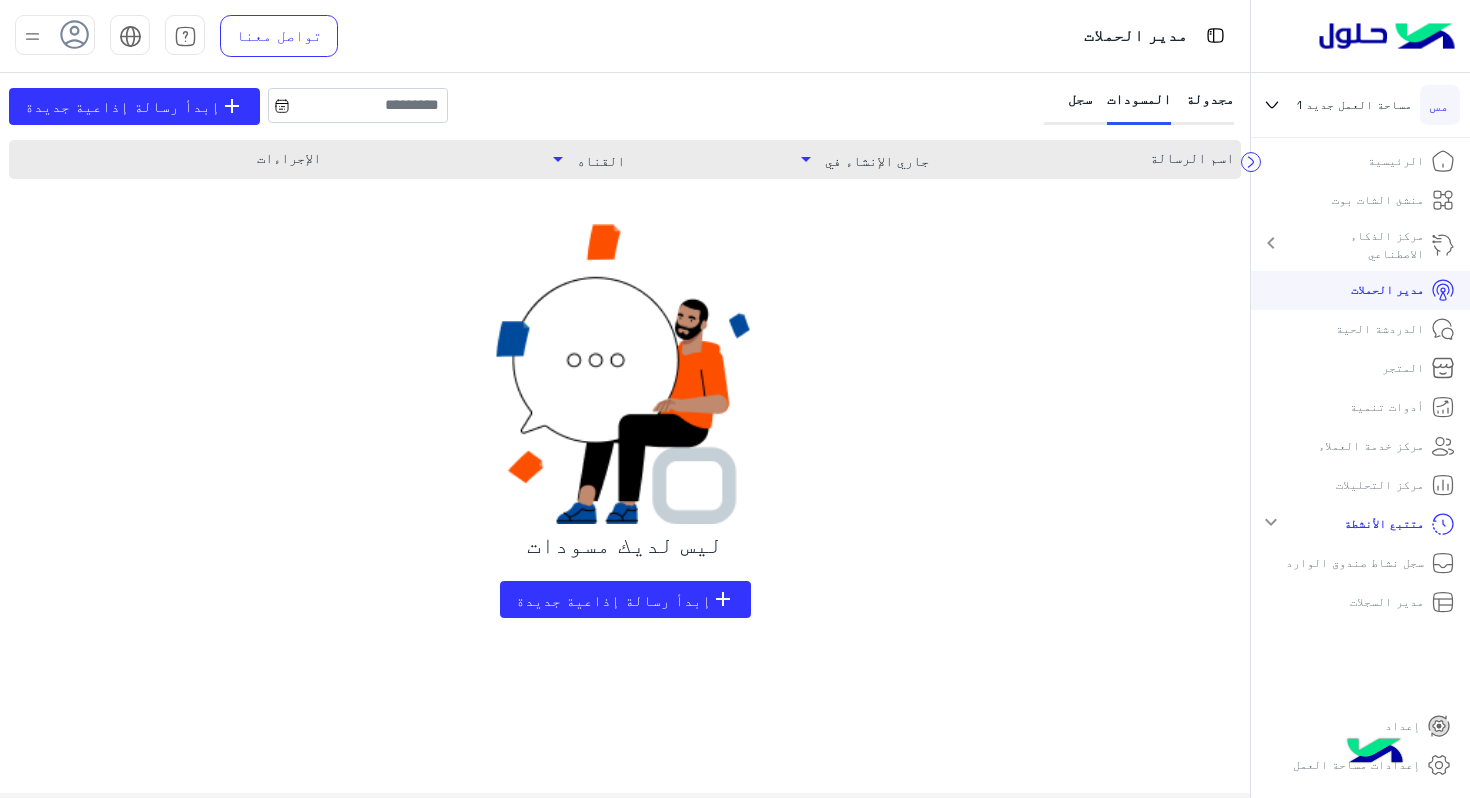 click 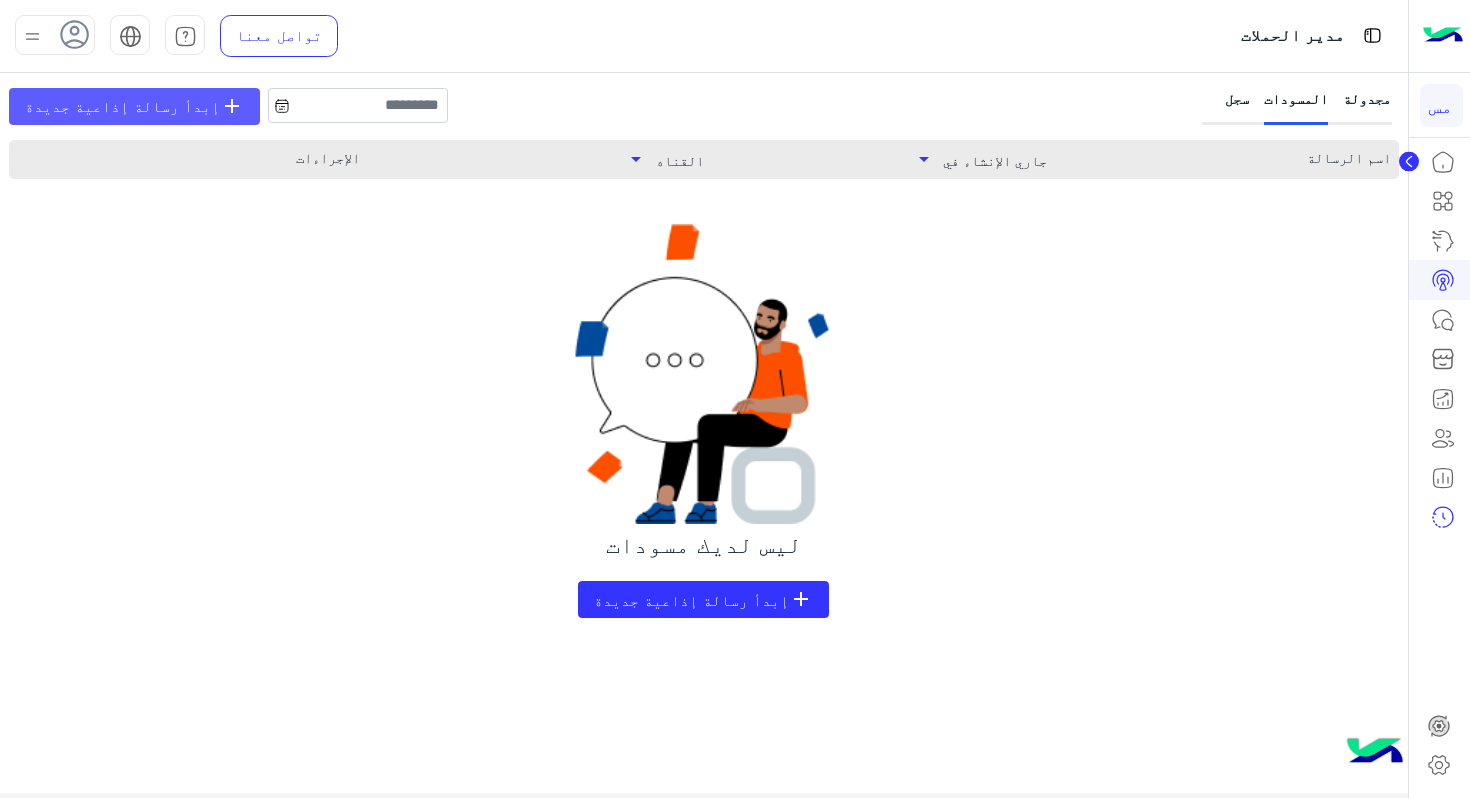 click on "إبدأ رسالة إذاعية جديدة" 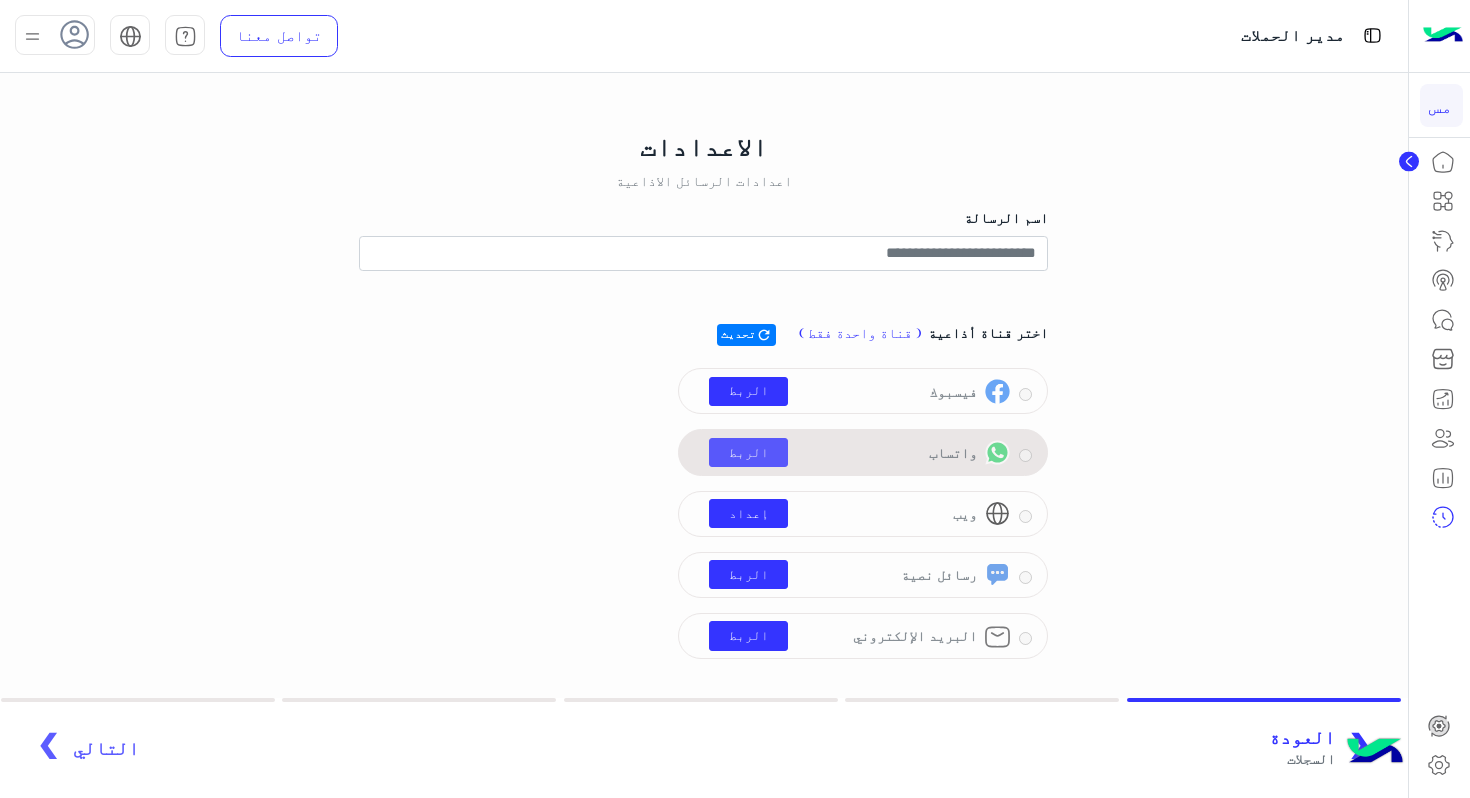click on "الربط" 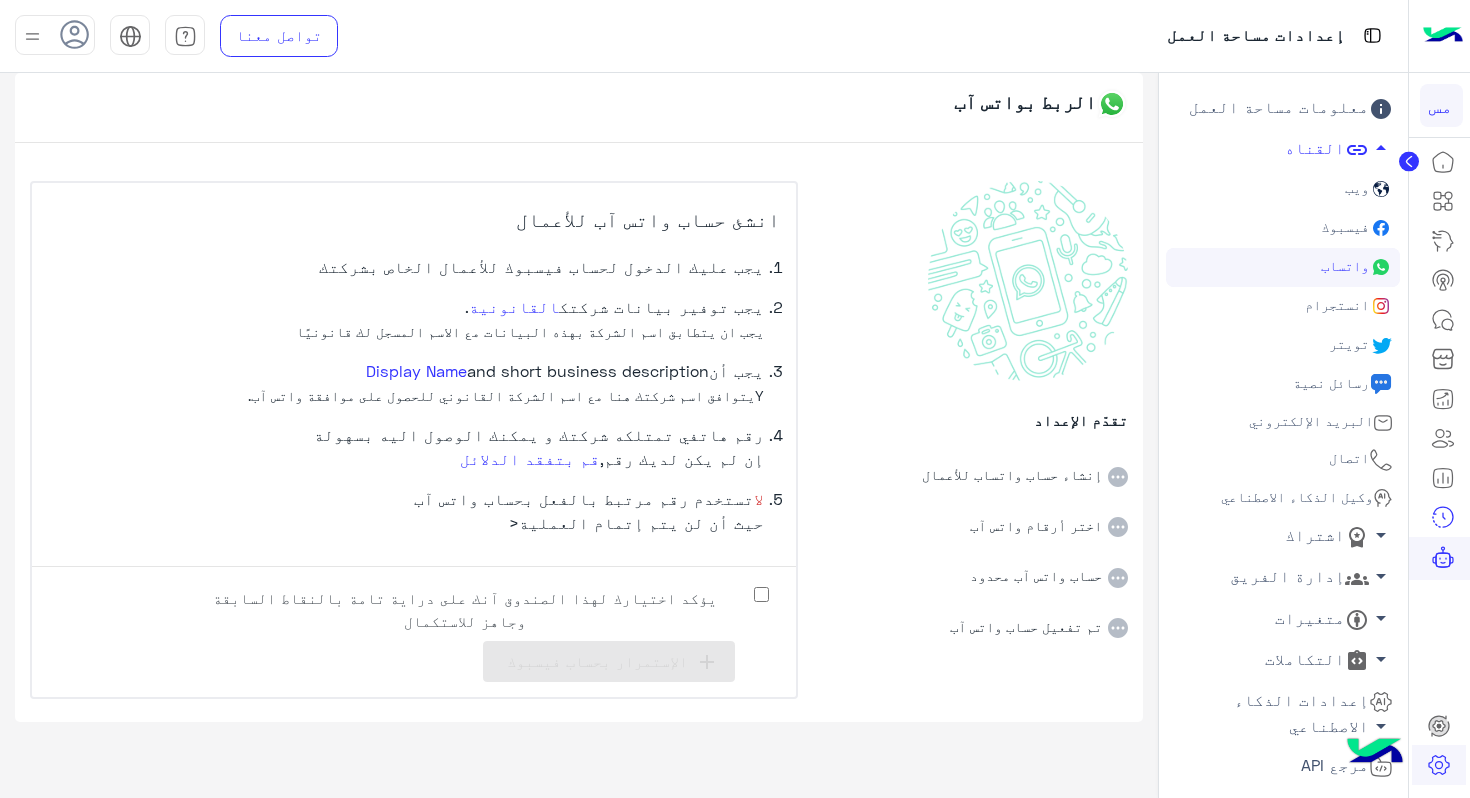 click on "فيسبوك" 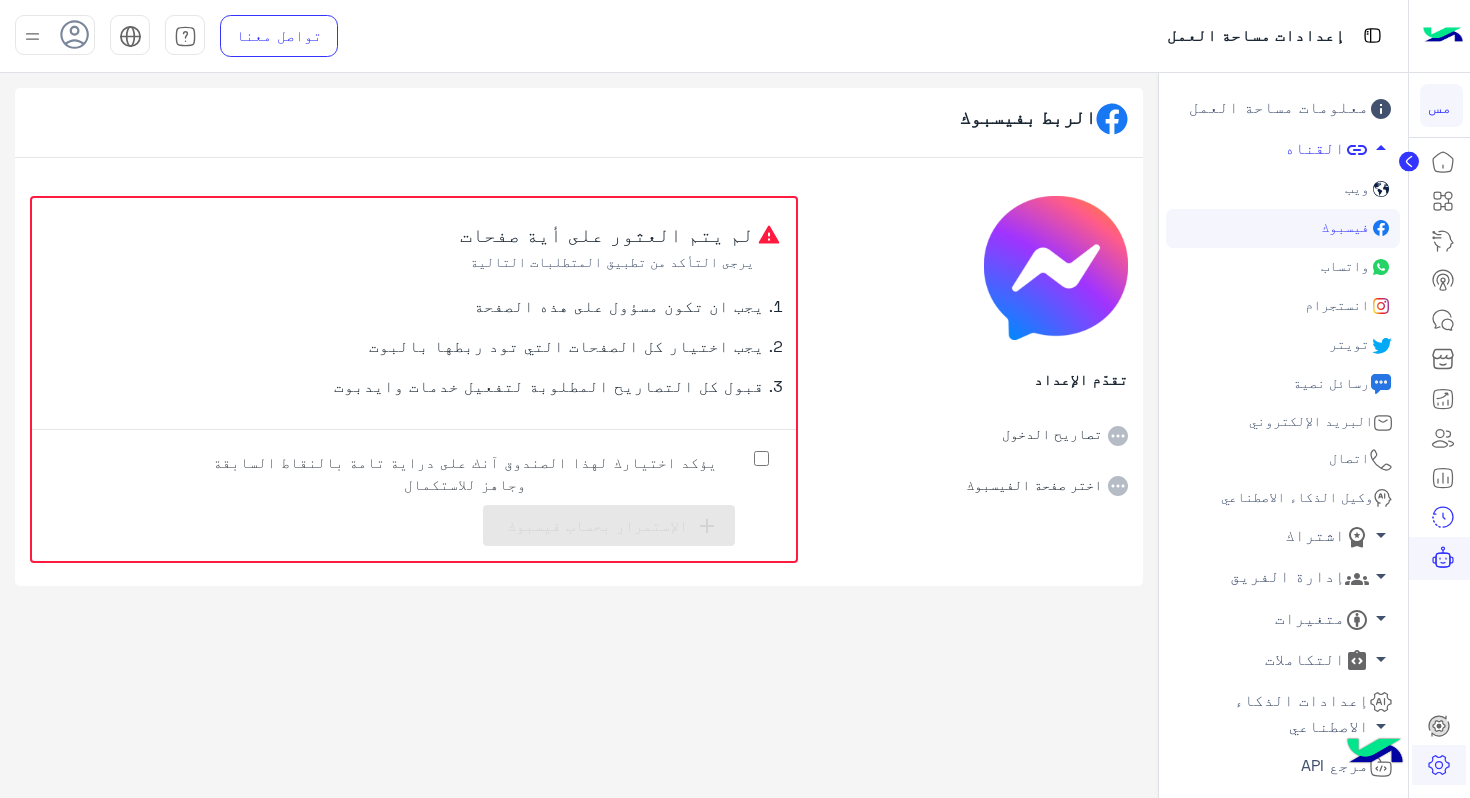 click on "انستجرام" 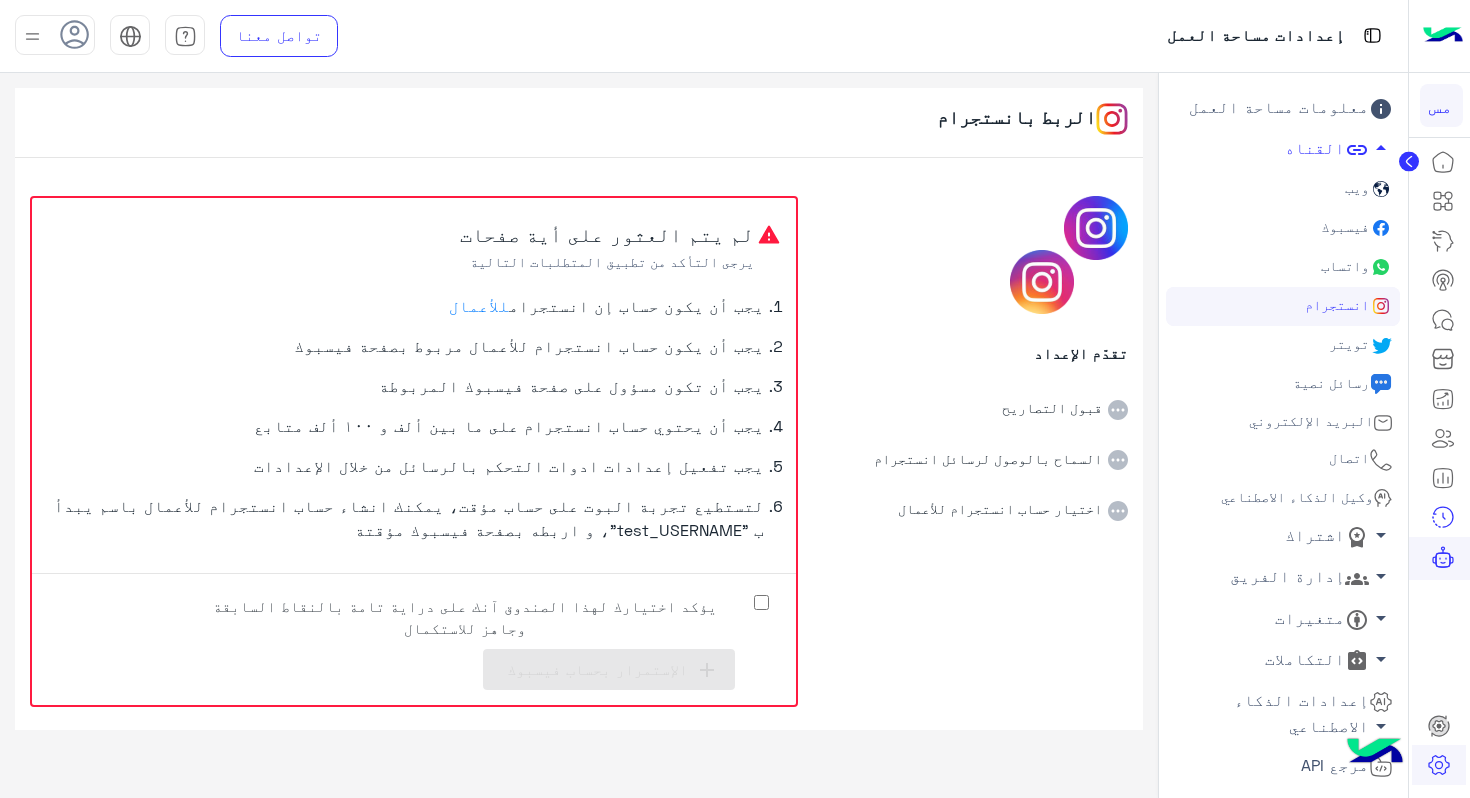 click on "رسائل نصية" 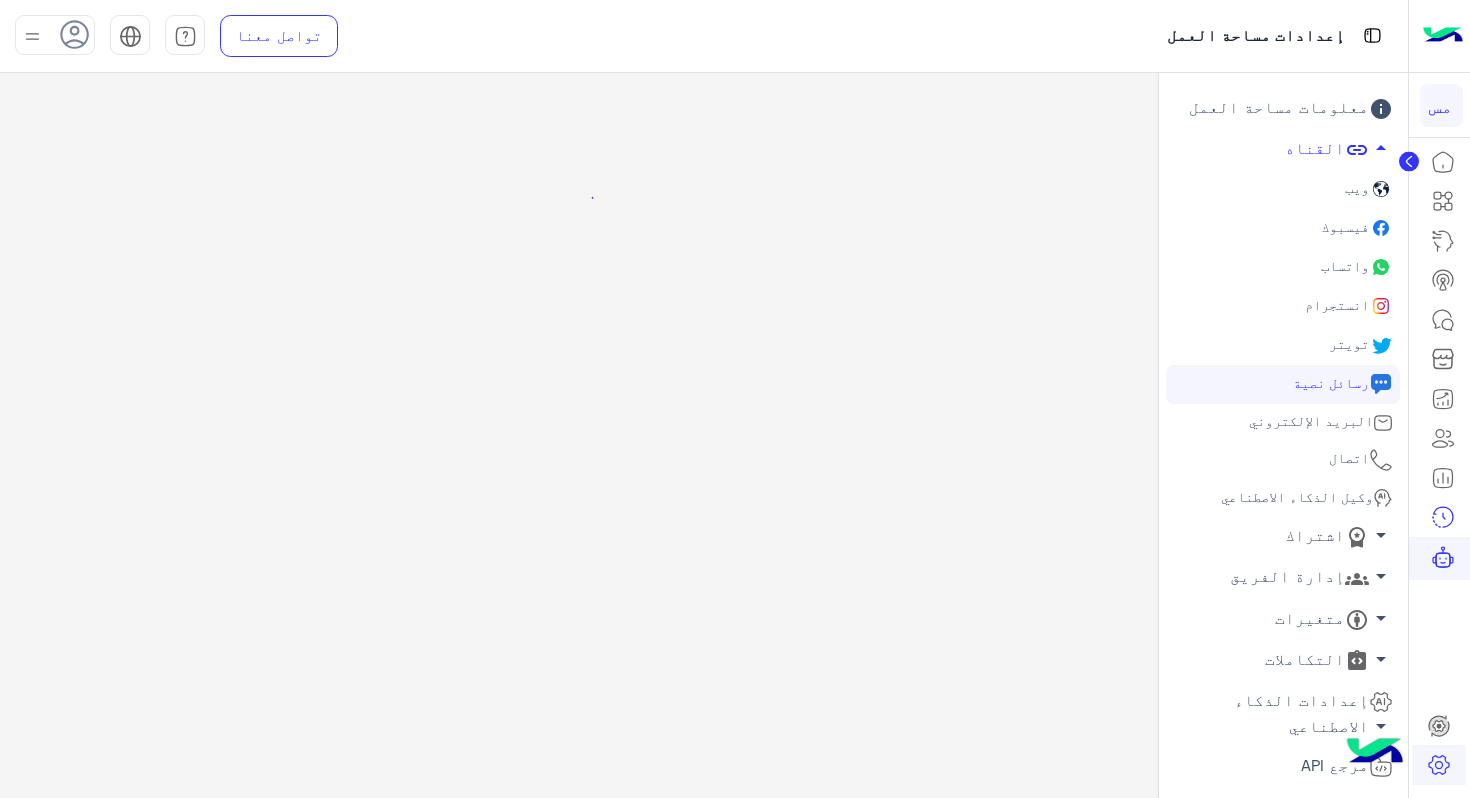 click on "رسائل نصية" 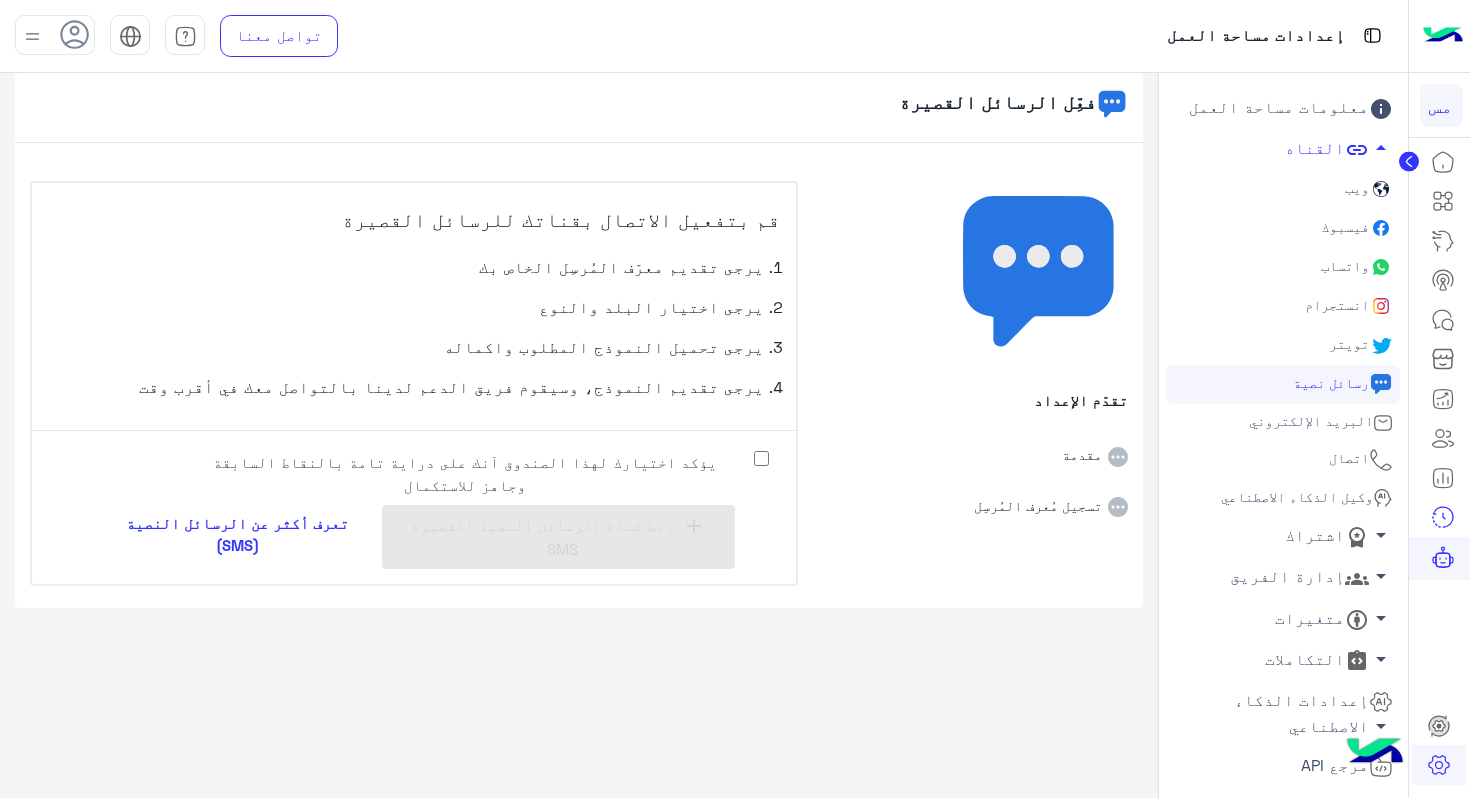 click on "البريد الإلكتروني" 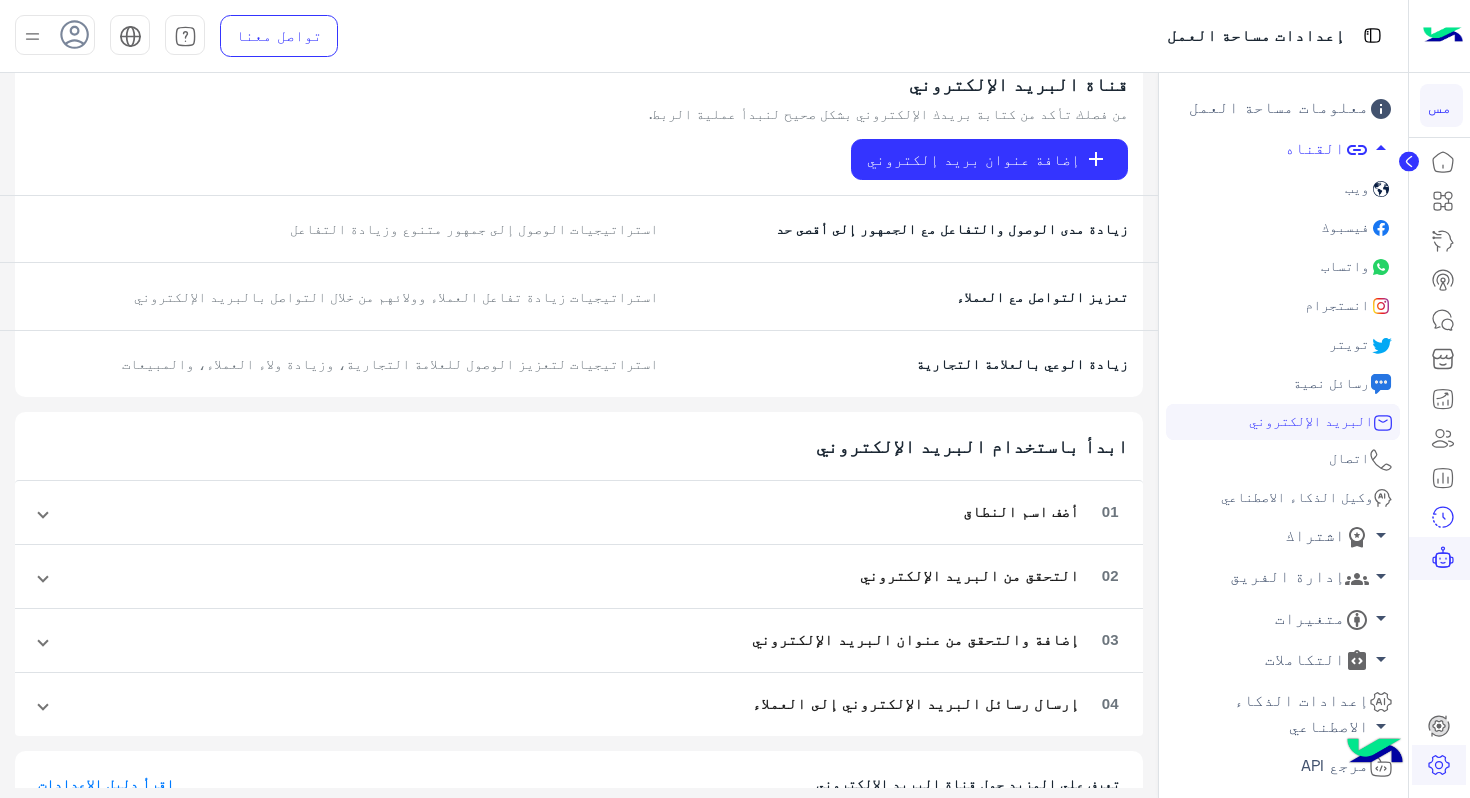 scroll, scrollTop: 33, scrollLeft: 0, axis: vertical 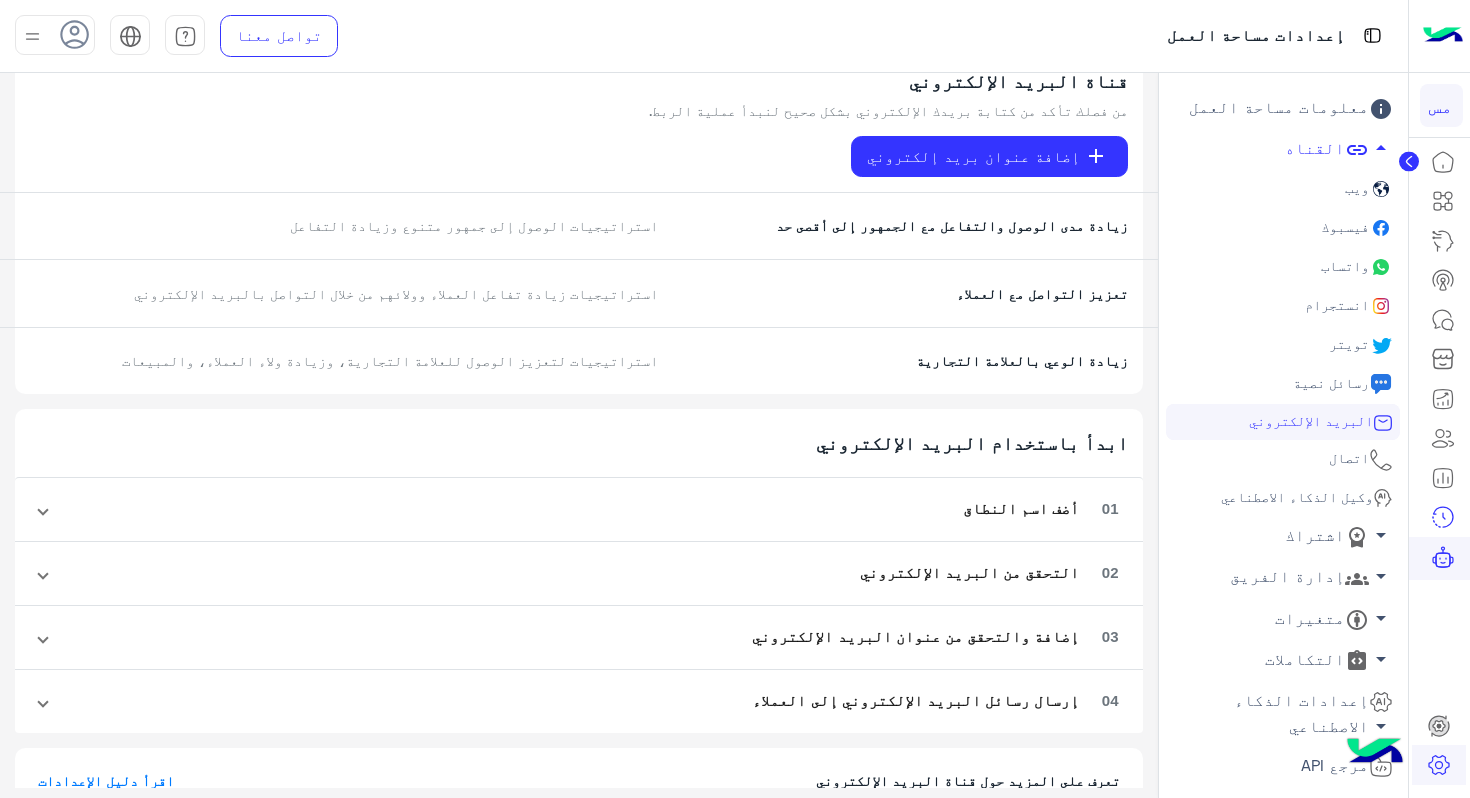 click on "اتصال" 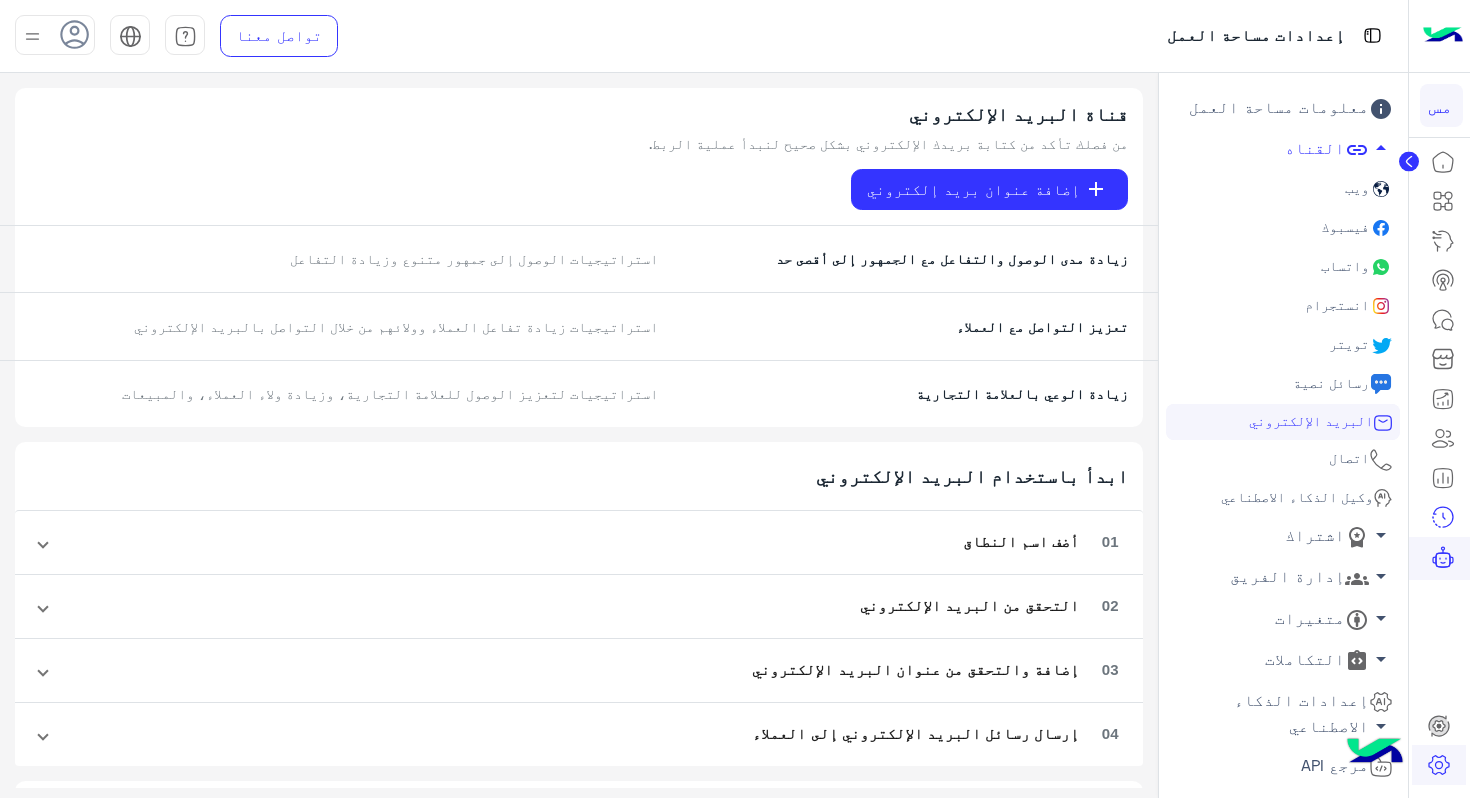 click on "اتصال" 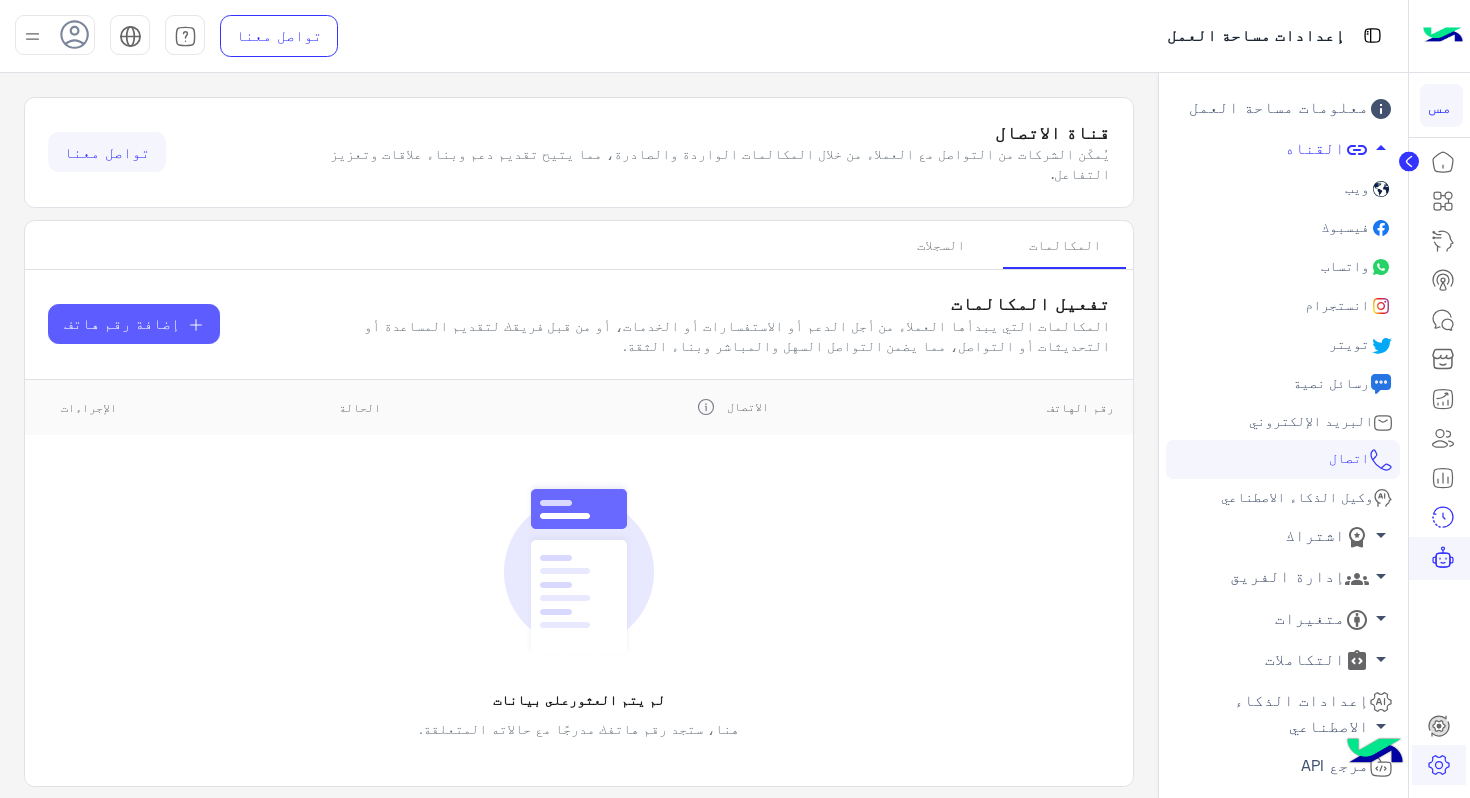 click on "إضافة رقم هاتف" at bounding box center [134, 324] 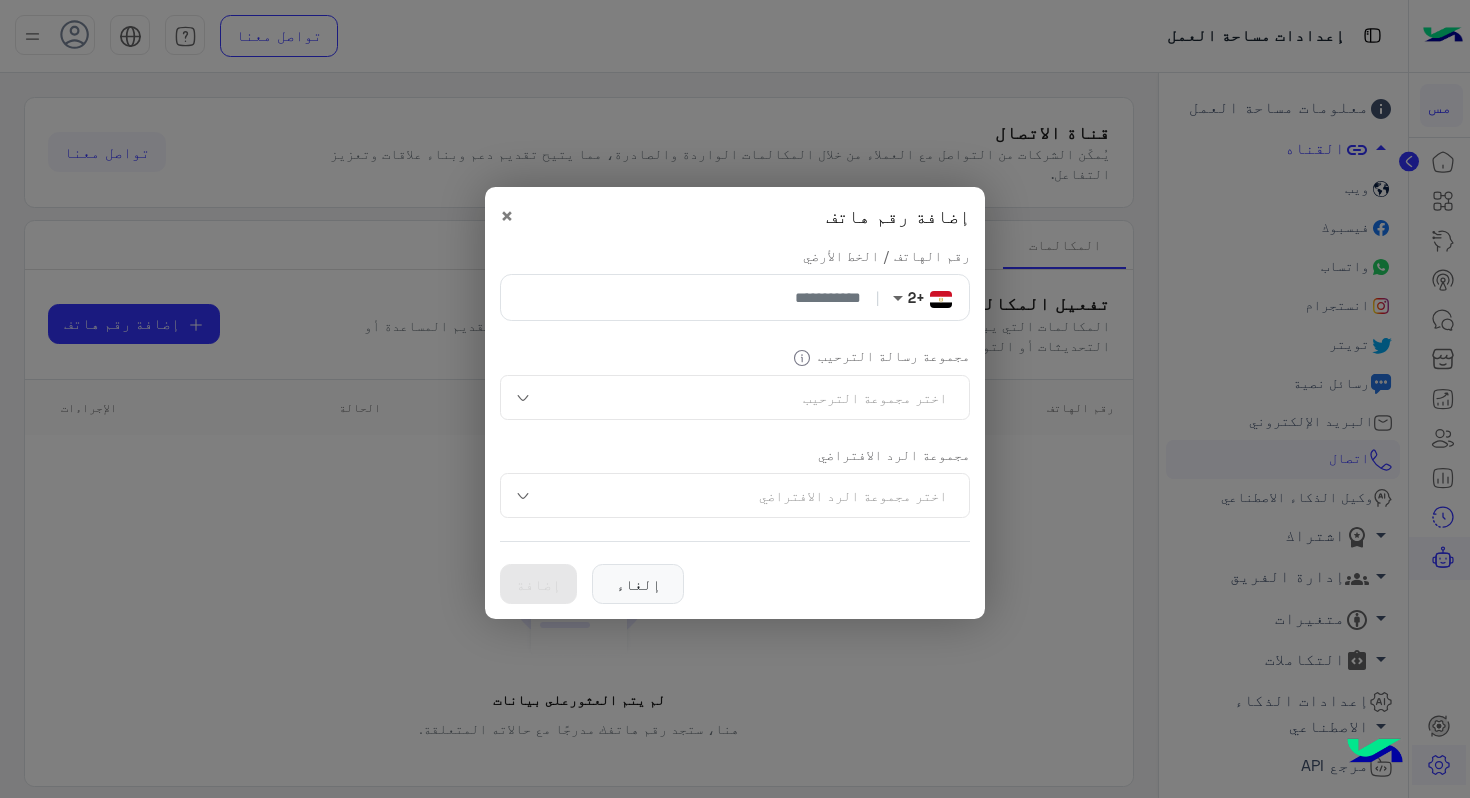 click 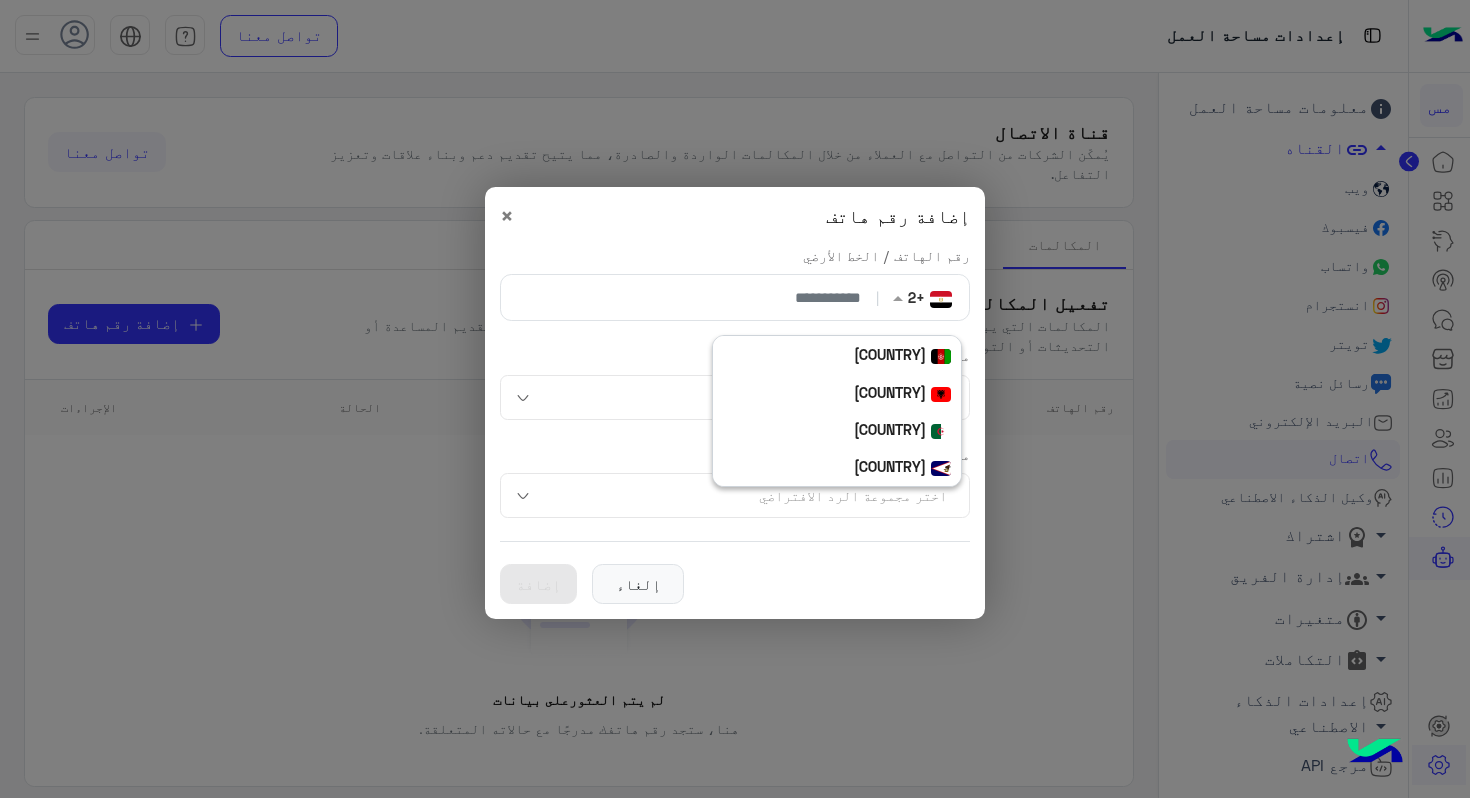 scroll, scrollTop: 2392, scrollLeft: 0, axis: vertical 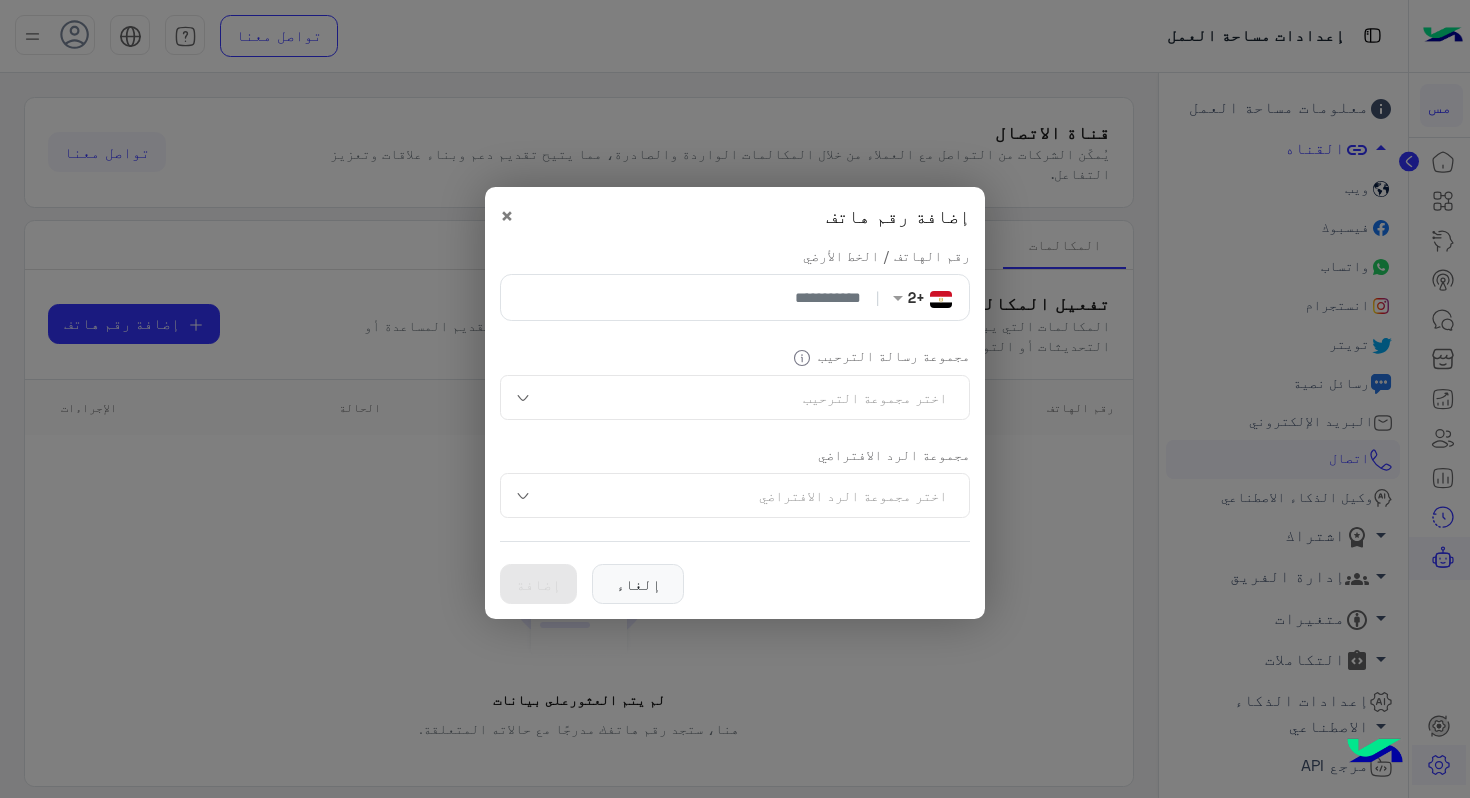 click on "[PHONE] / [PHONE]  بدون فريق  +2 |" 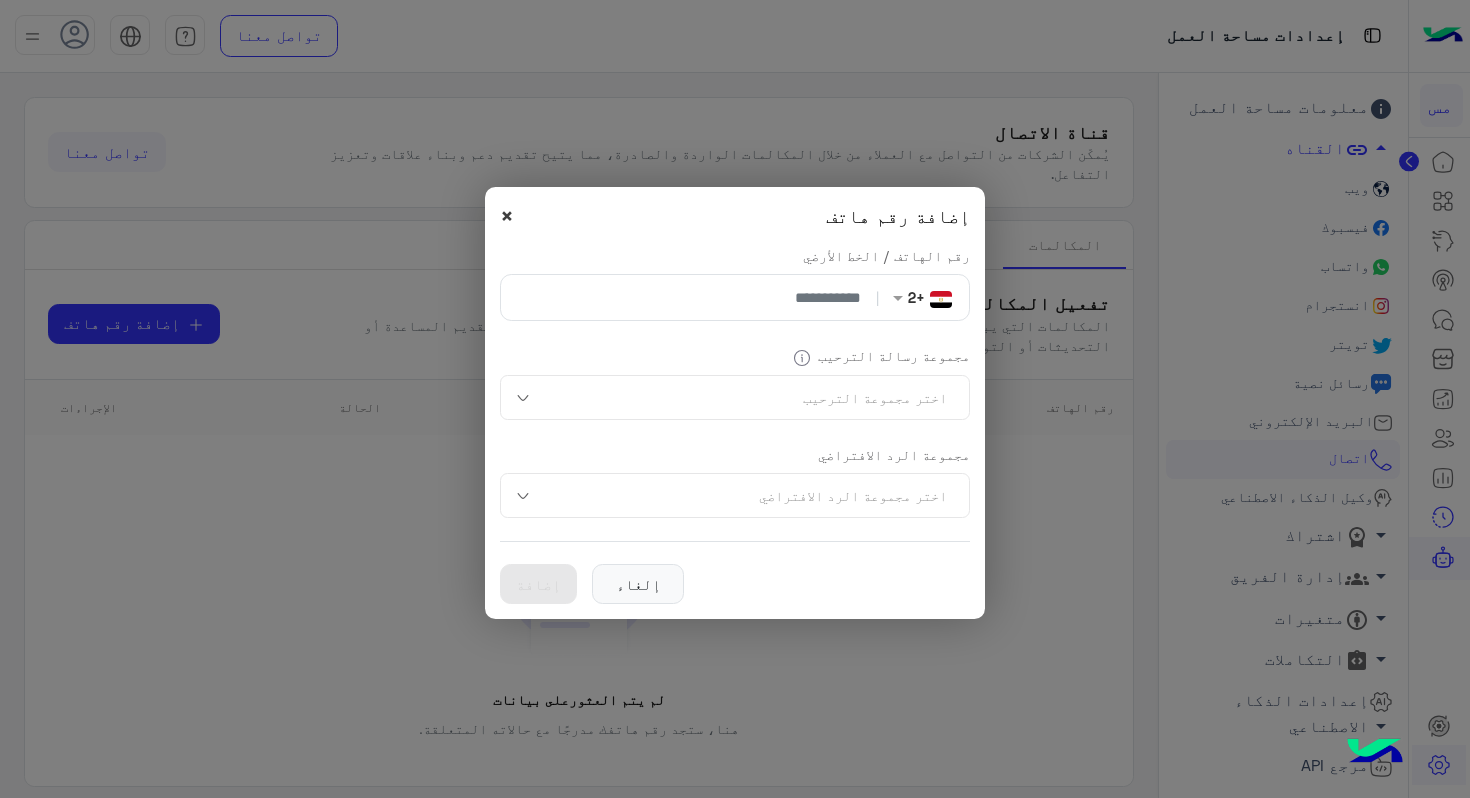 click on "×" 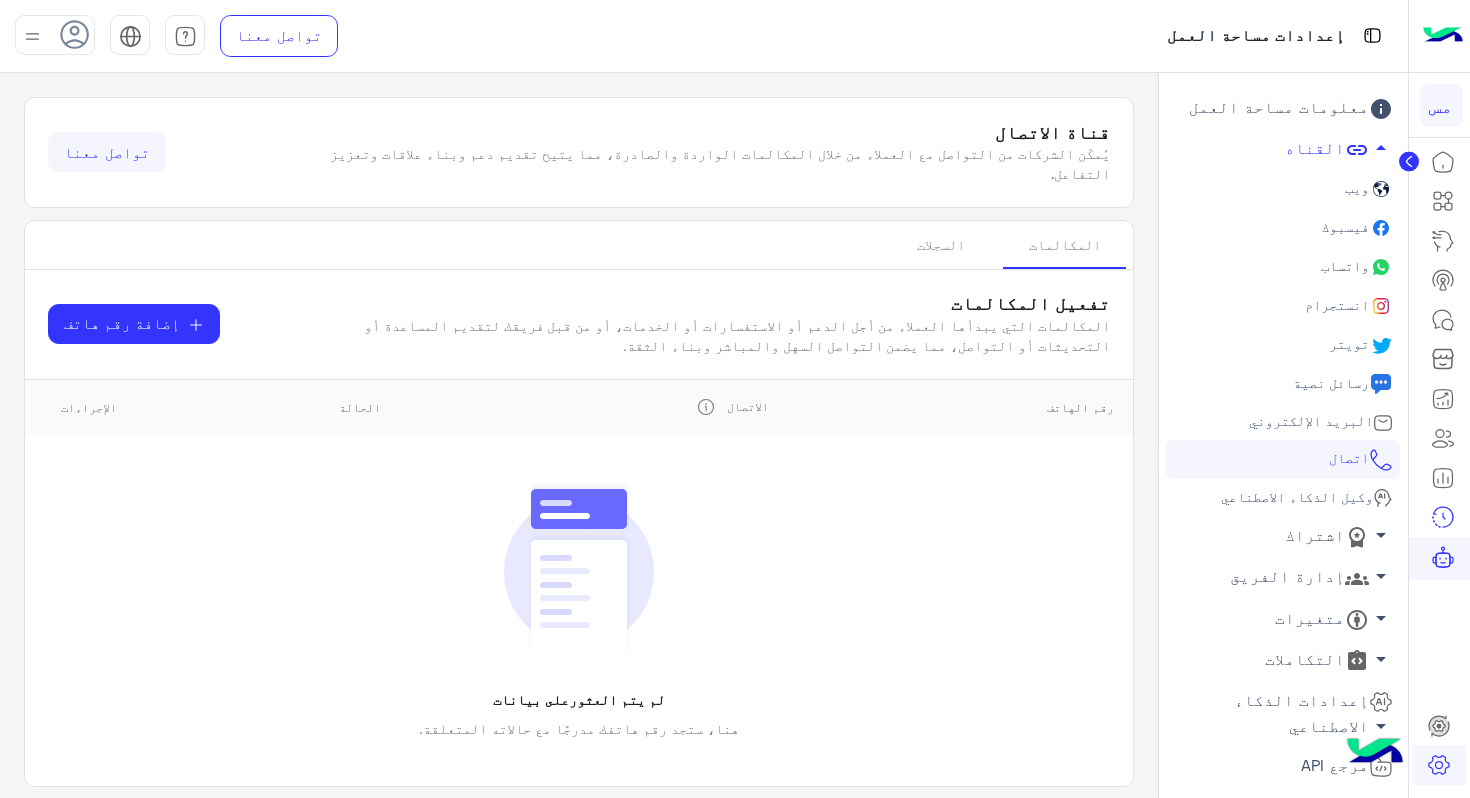 click on "وكيل الذكاء الاصطناعي" 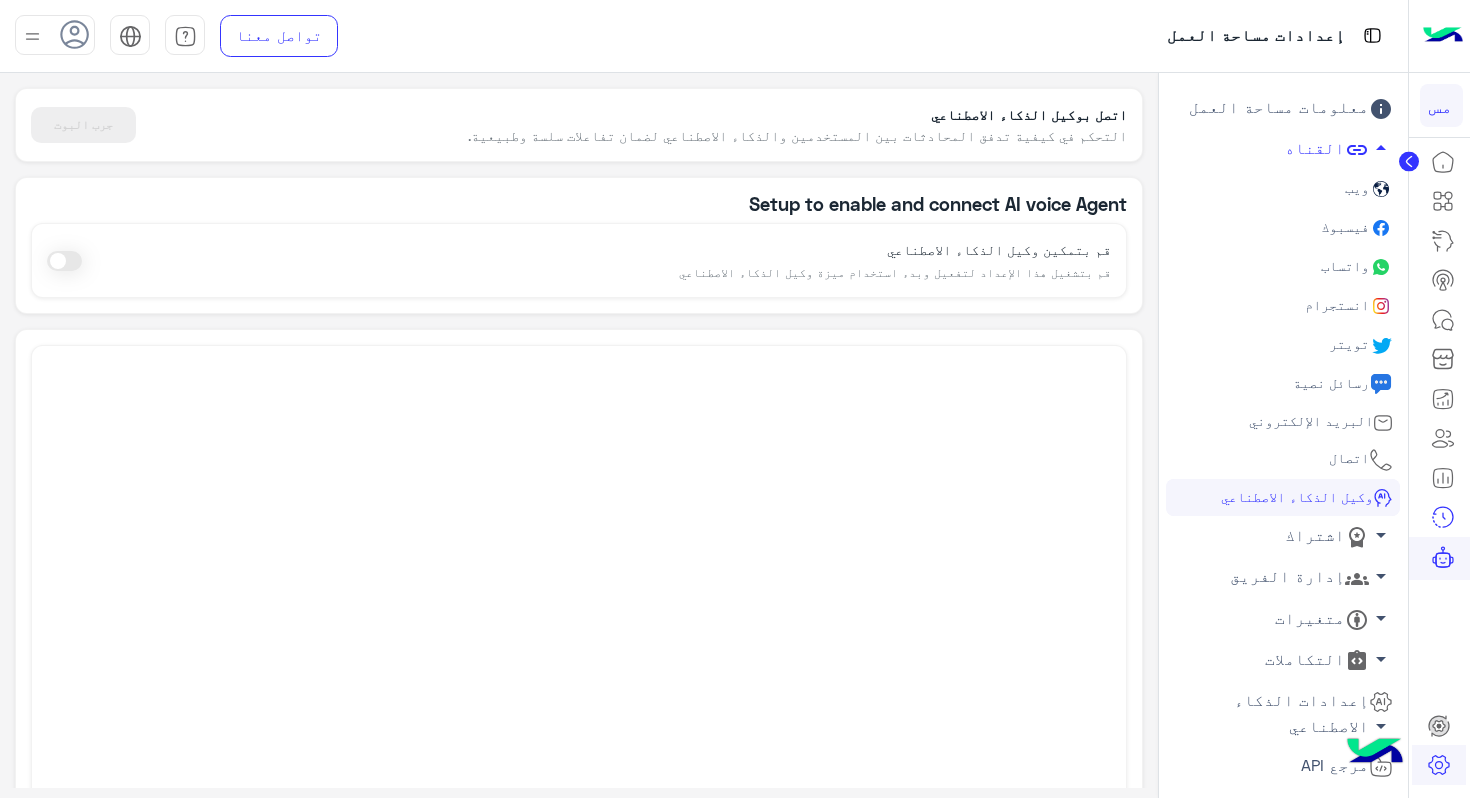 click 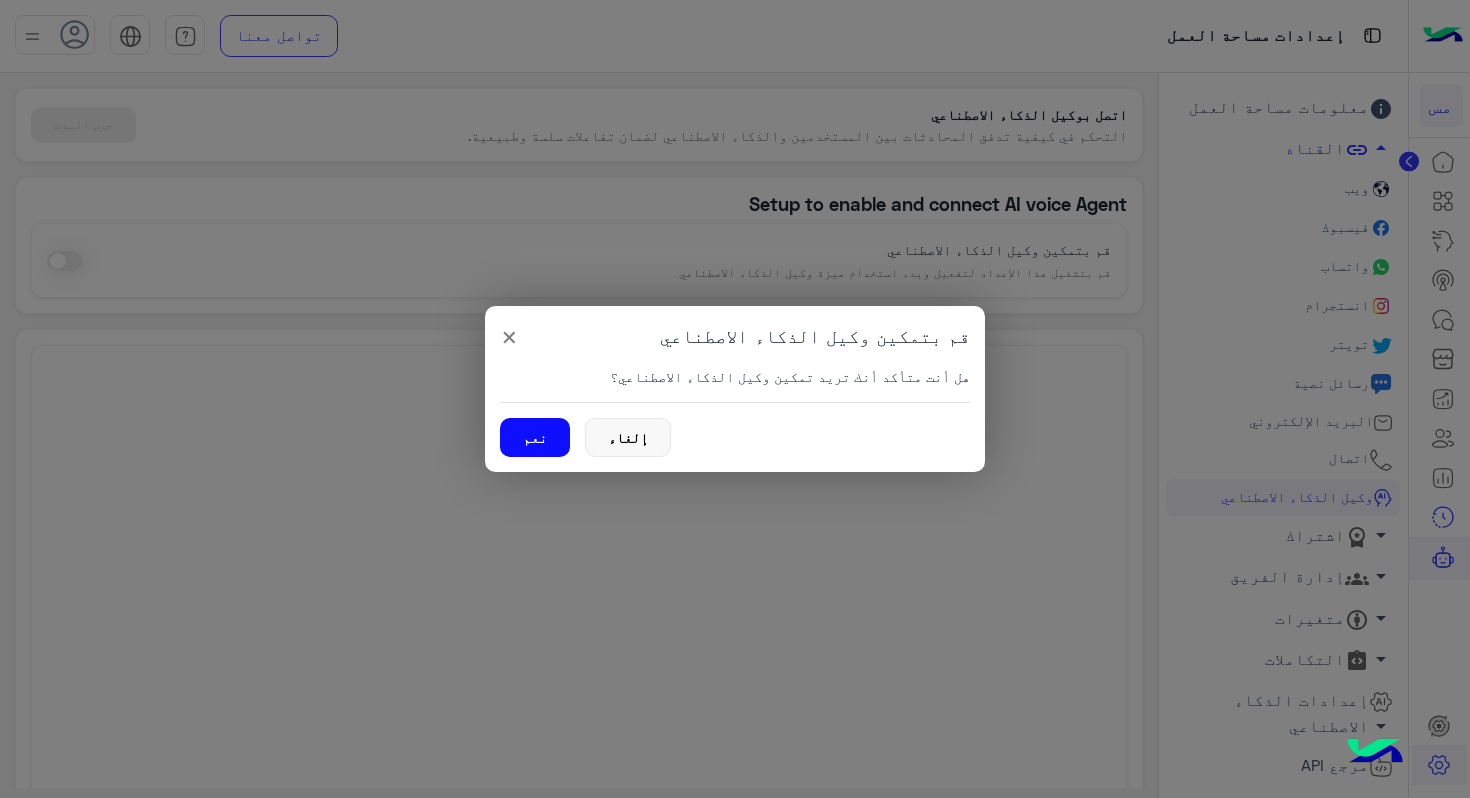 click on "نعم" 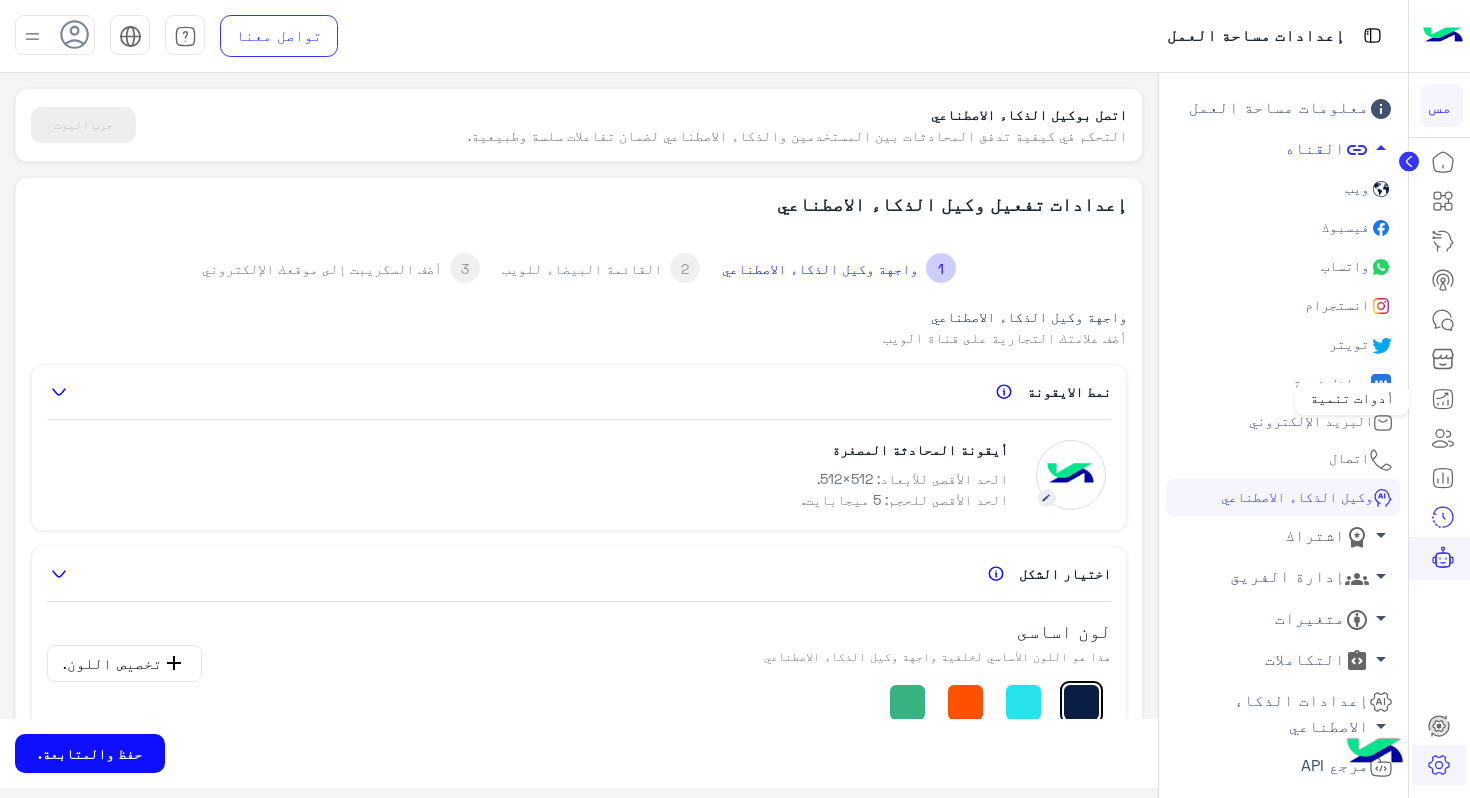 click at bounding box center (1443, 399) 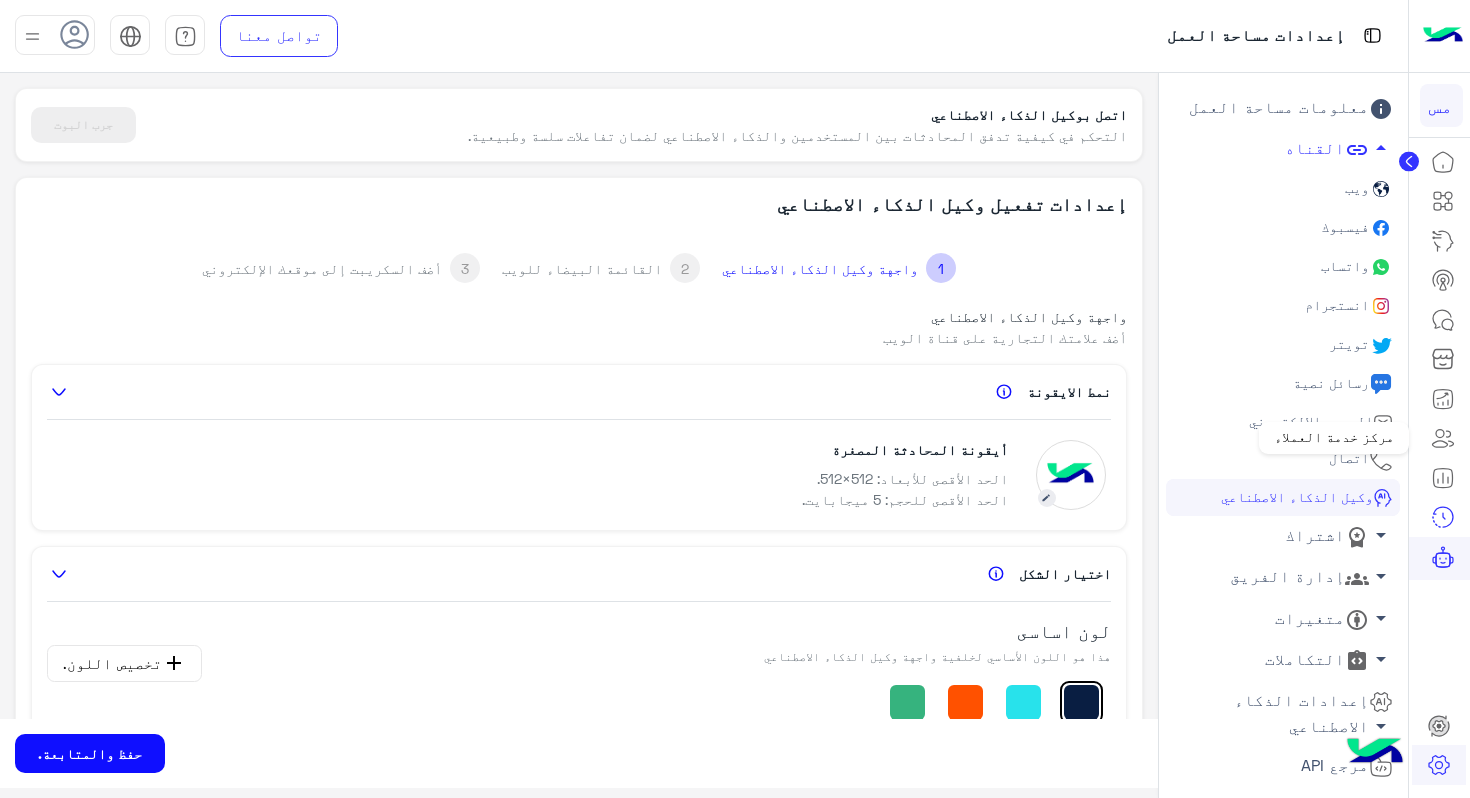 click 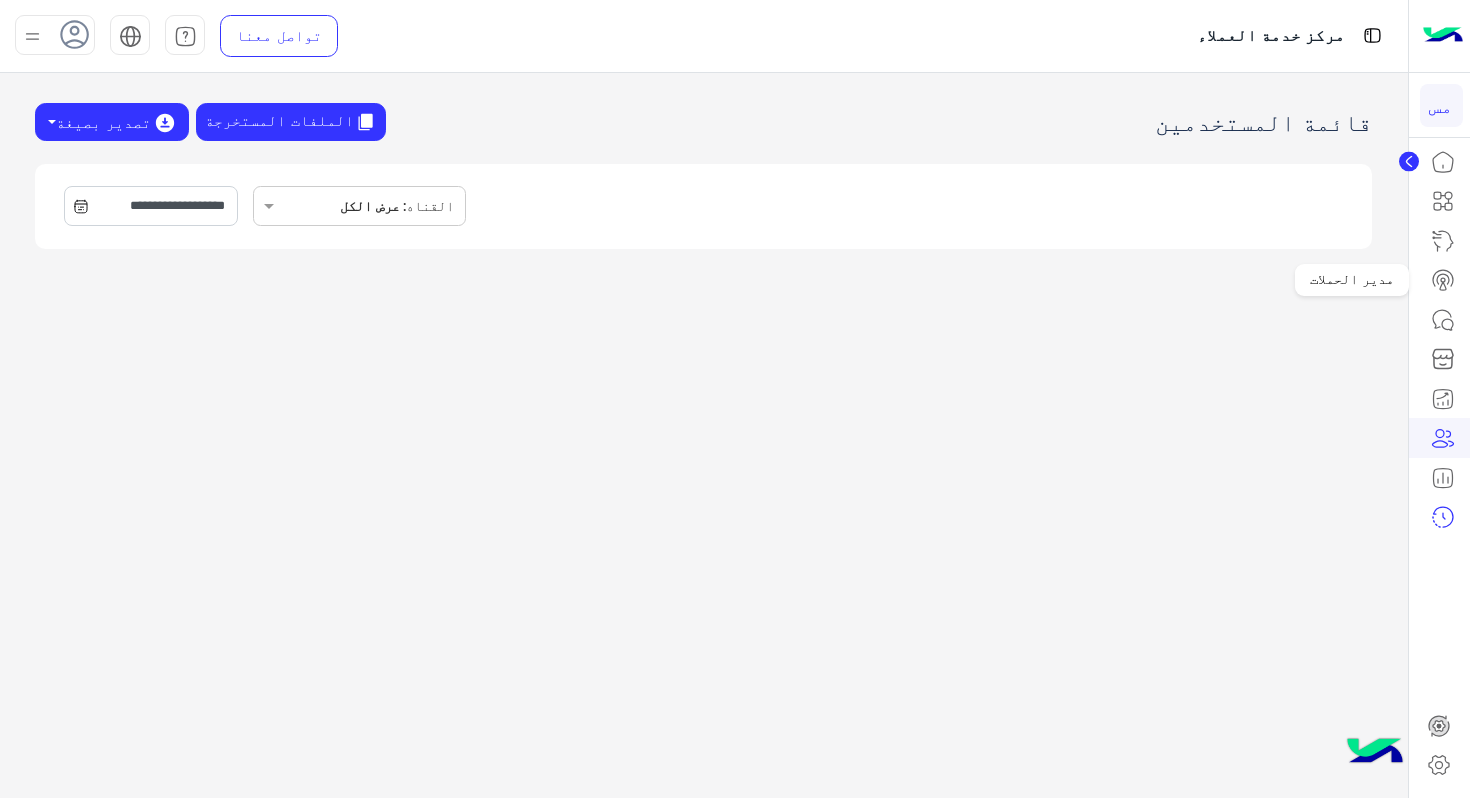 click 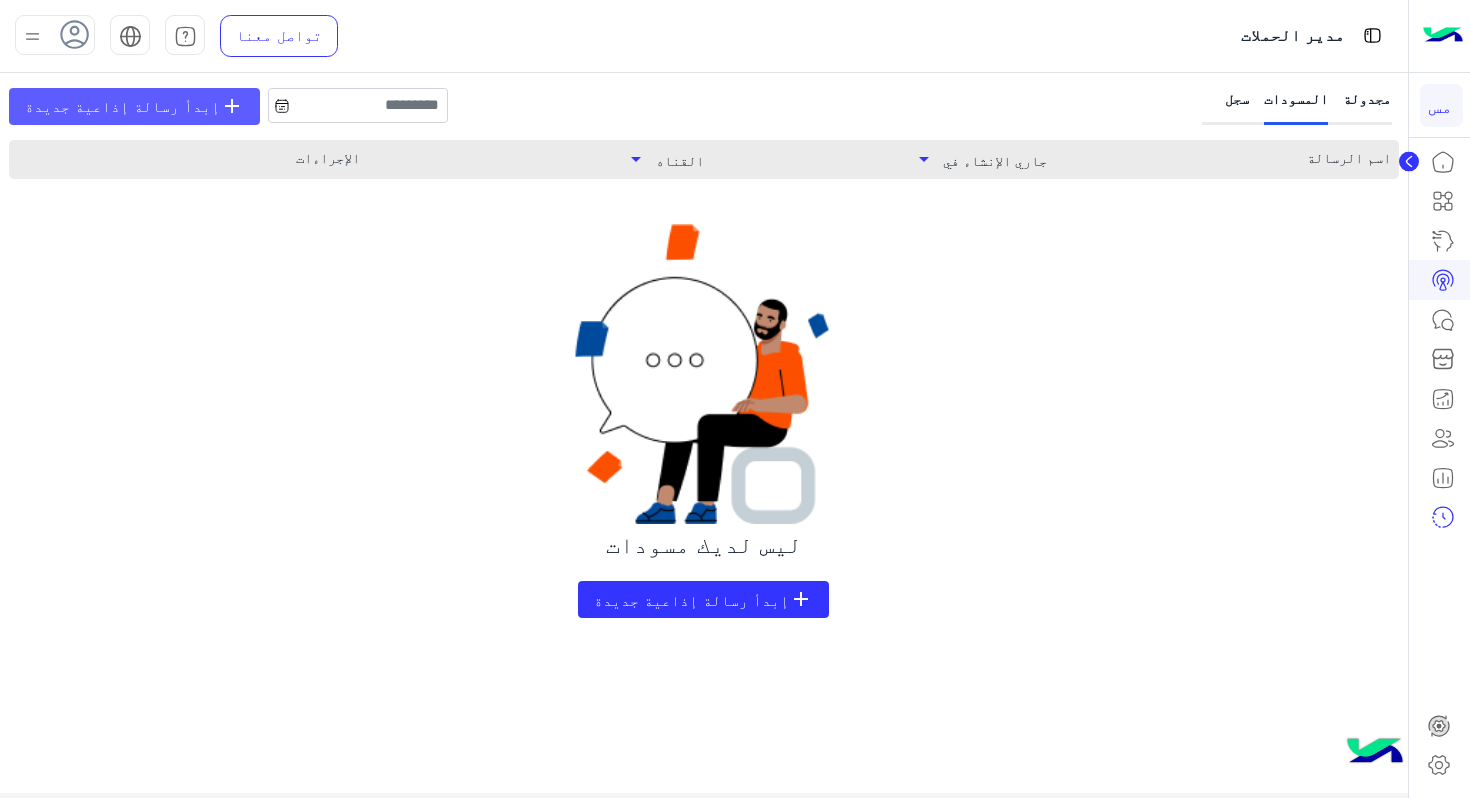 click on "إبدأ رسالة إذاعية جديدة" 